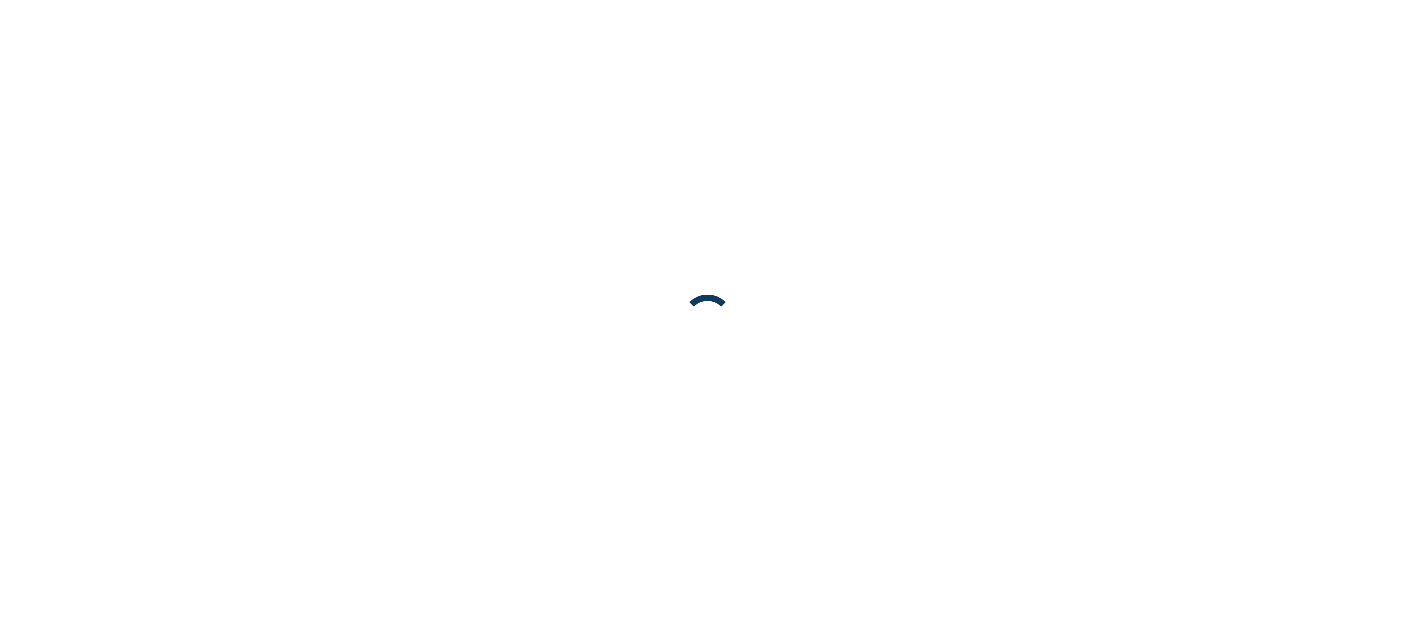 scroll, scrollTop: 0, scrollLeft: 0, axis: both 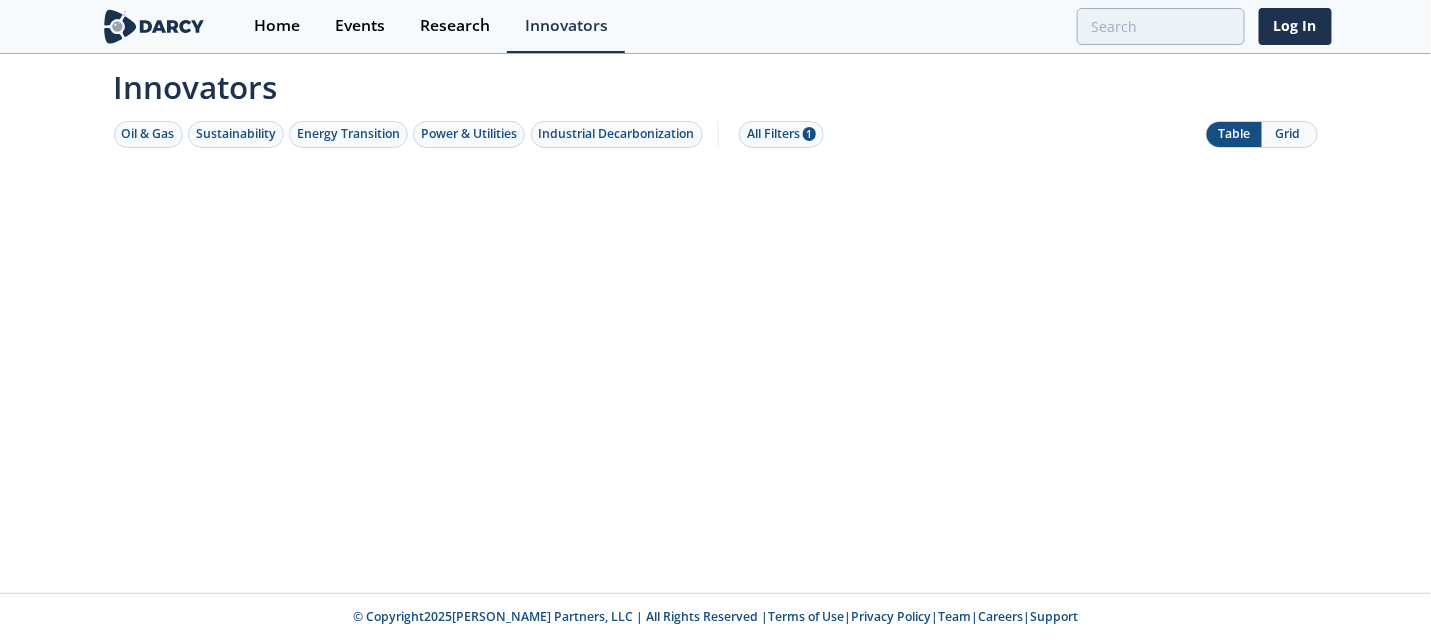 click at bounding box center (154, 26) 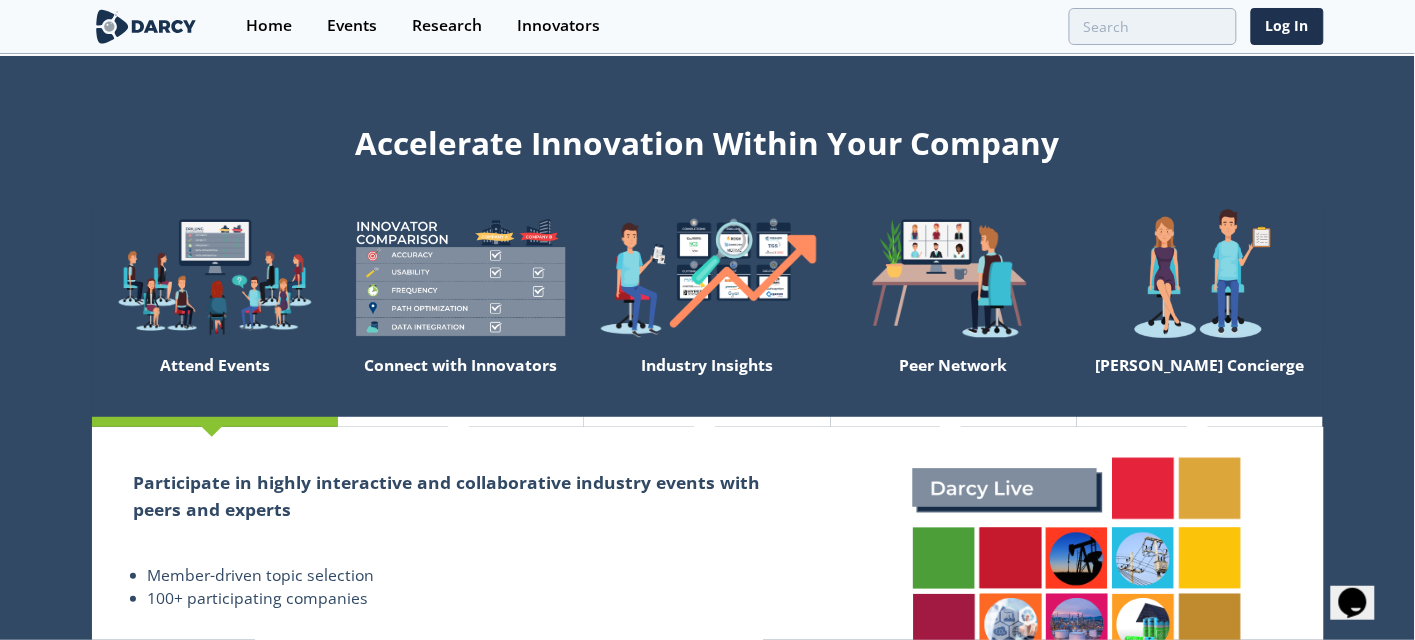 scroll, scrollTop: 0, scrollLeft: 0, axis: both 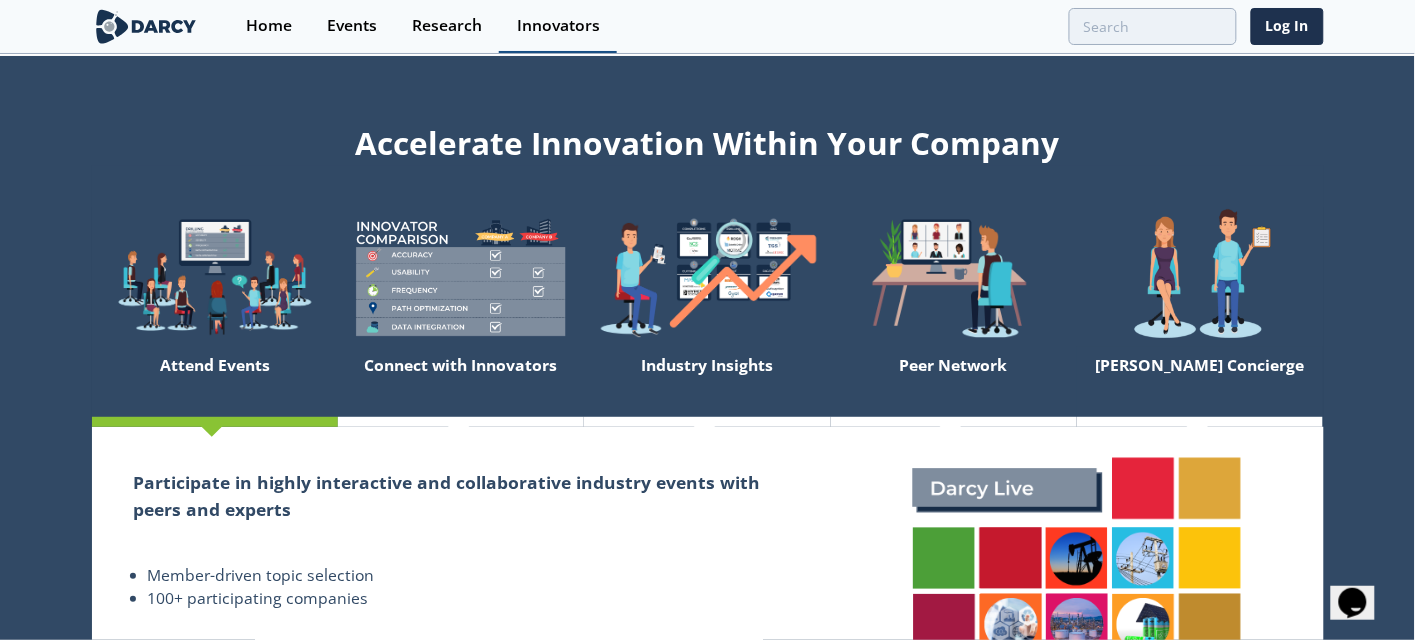 click on "Innovators" at bounding box center (558, 26) 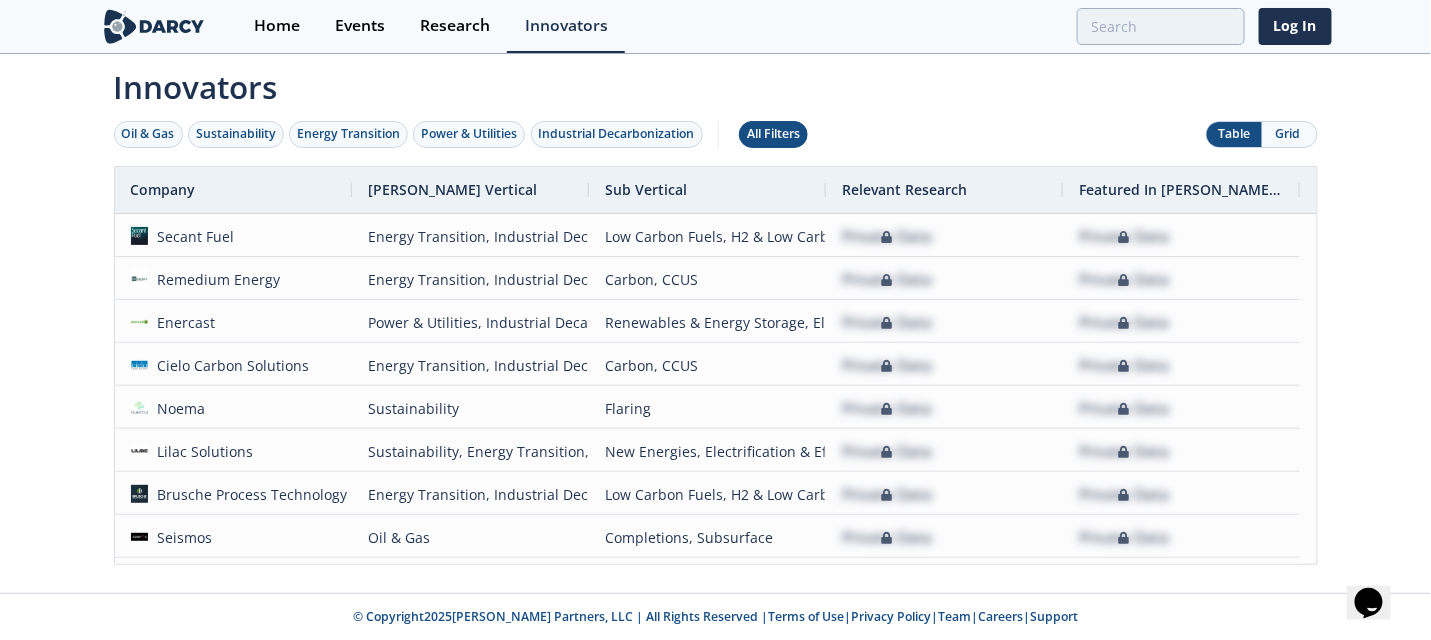 click on "All Filters" at bounding box center (773, 134) 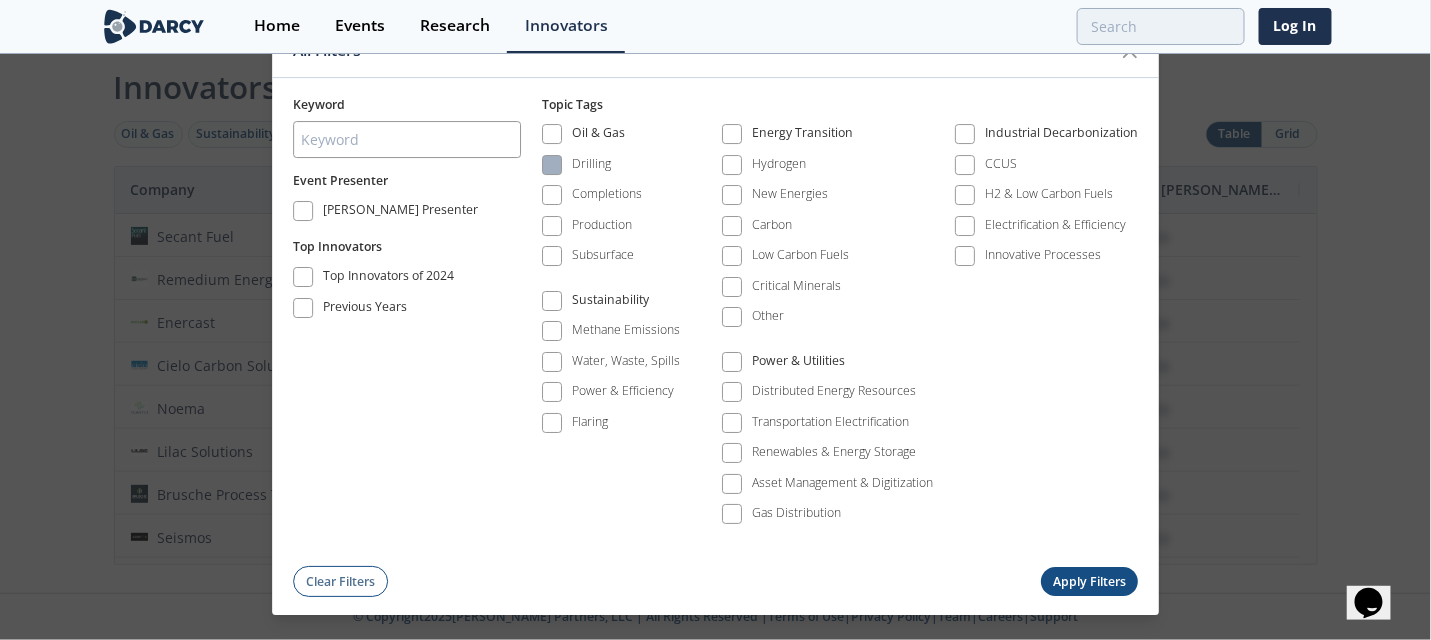 click at bounding box center [552, 165] 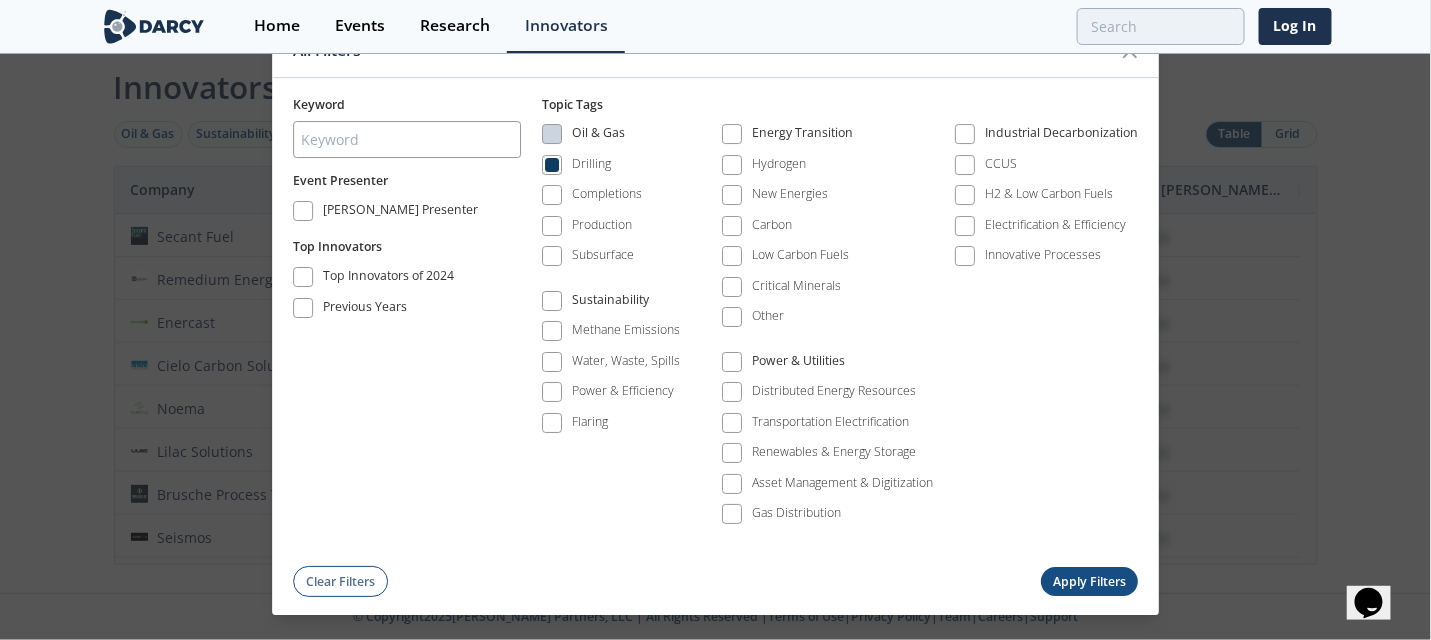 click on "Apply Filters" at bounding box center (1090, 582) 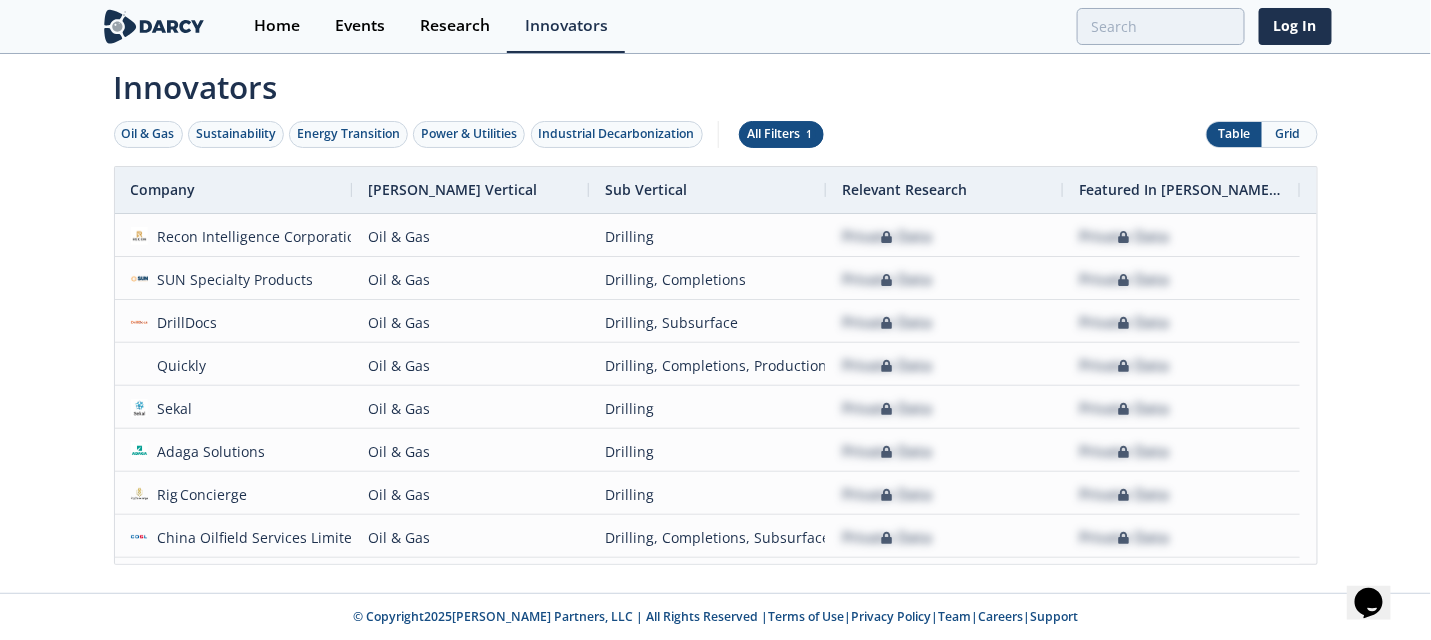 click on "All Filters
1" at bounding box center (781, 134) 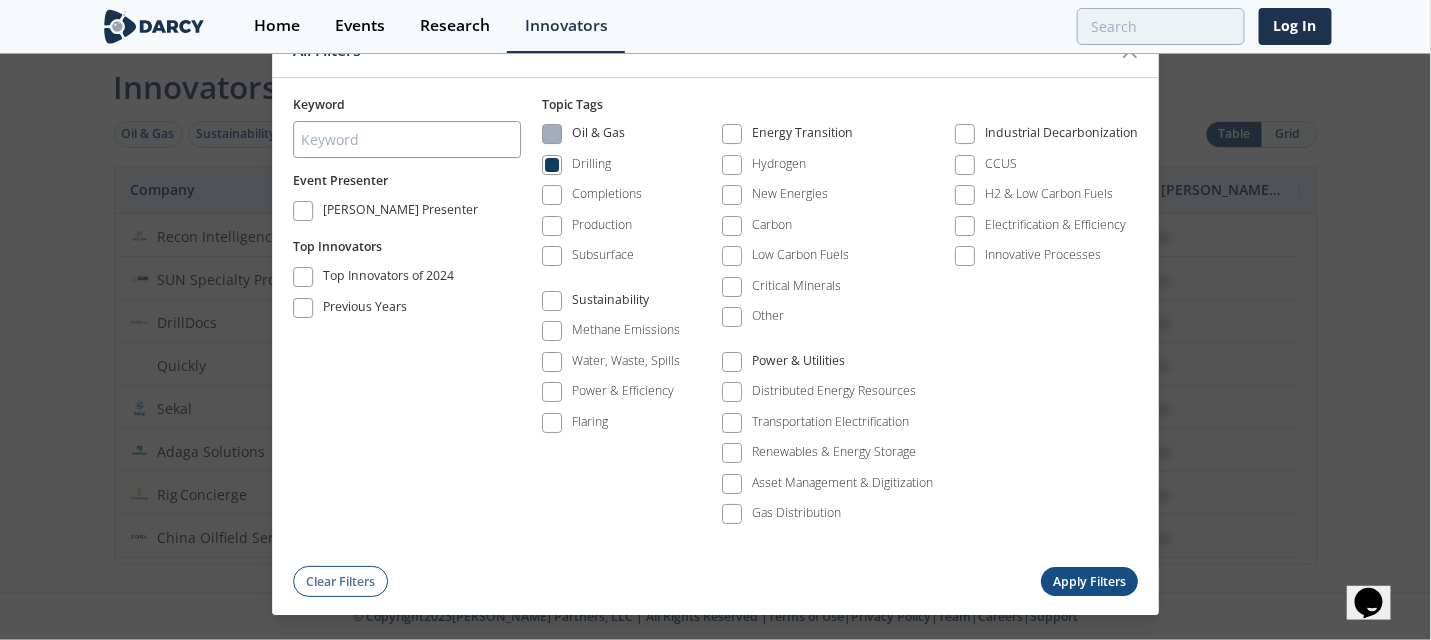 click at bounding box center [552, 135] 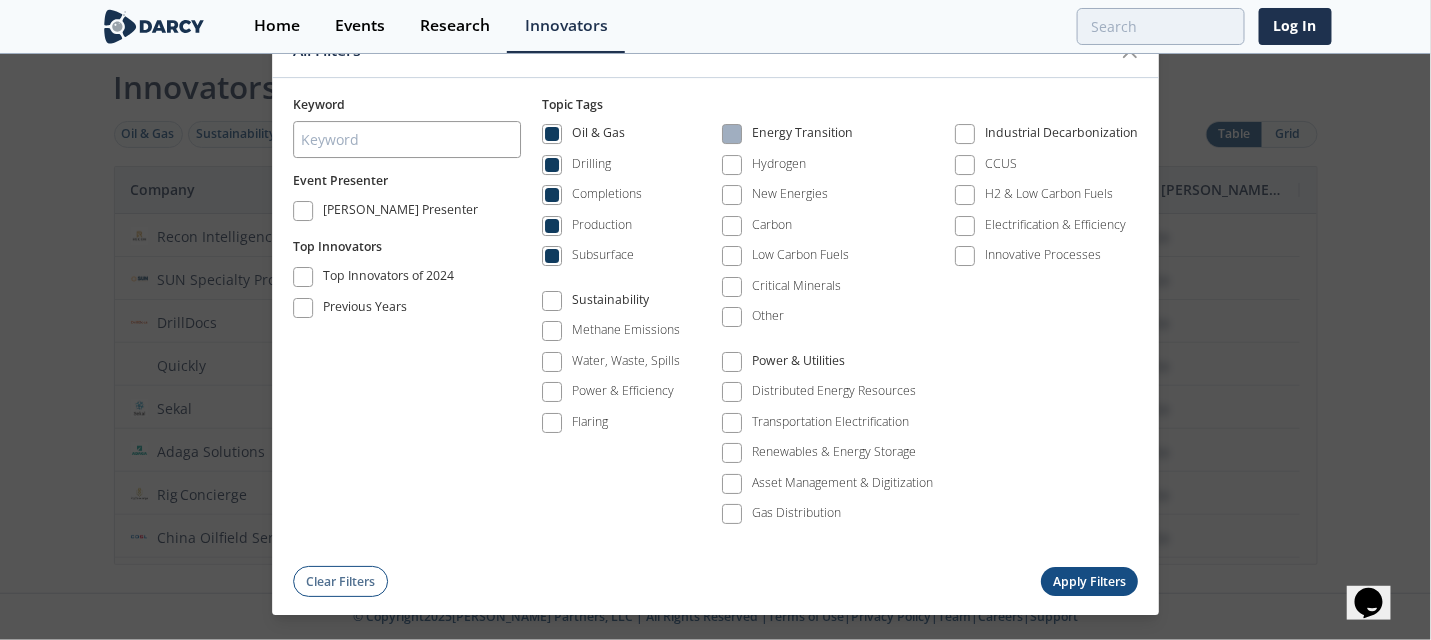 click at bounding box center [732, 135] 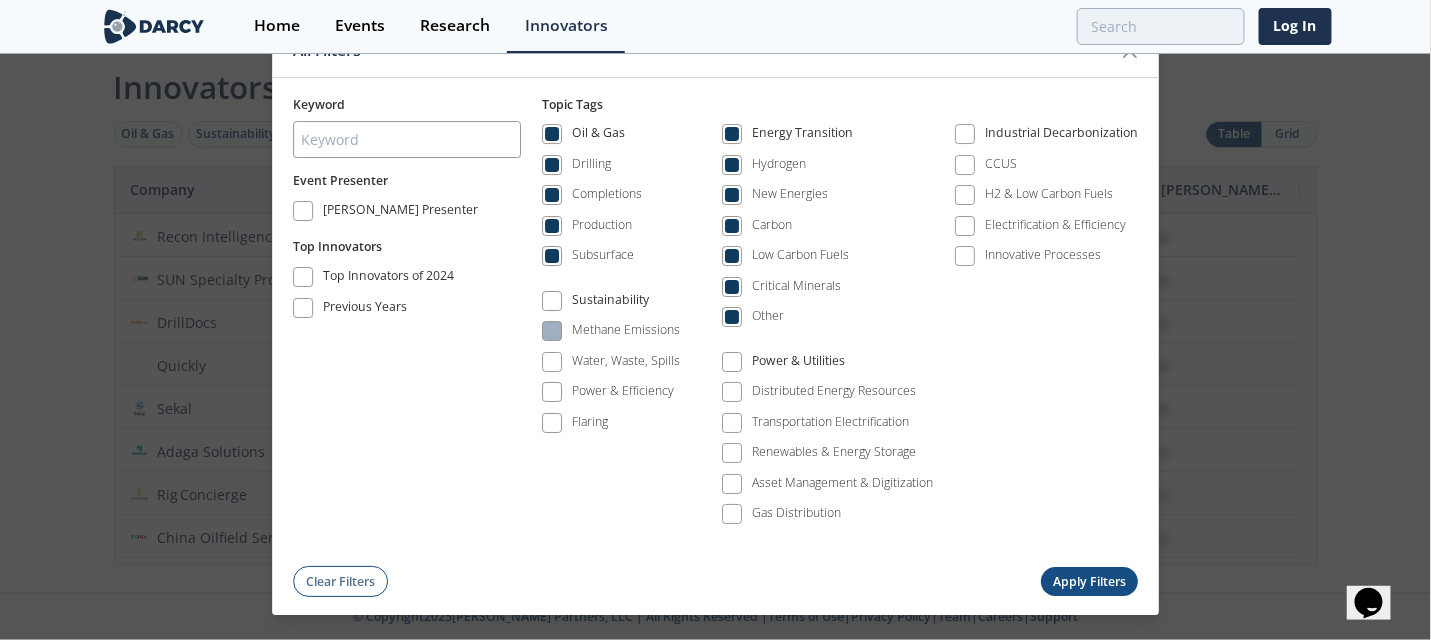 drag, startPoint x: 559, startPoint y: 299, endPoint x: 675, endPoint y: 338, distance: 122.380554 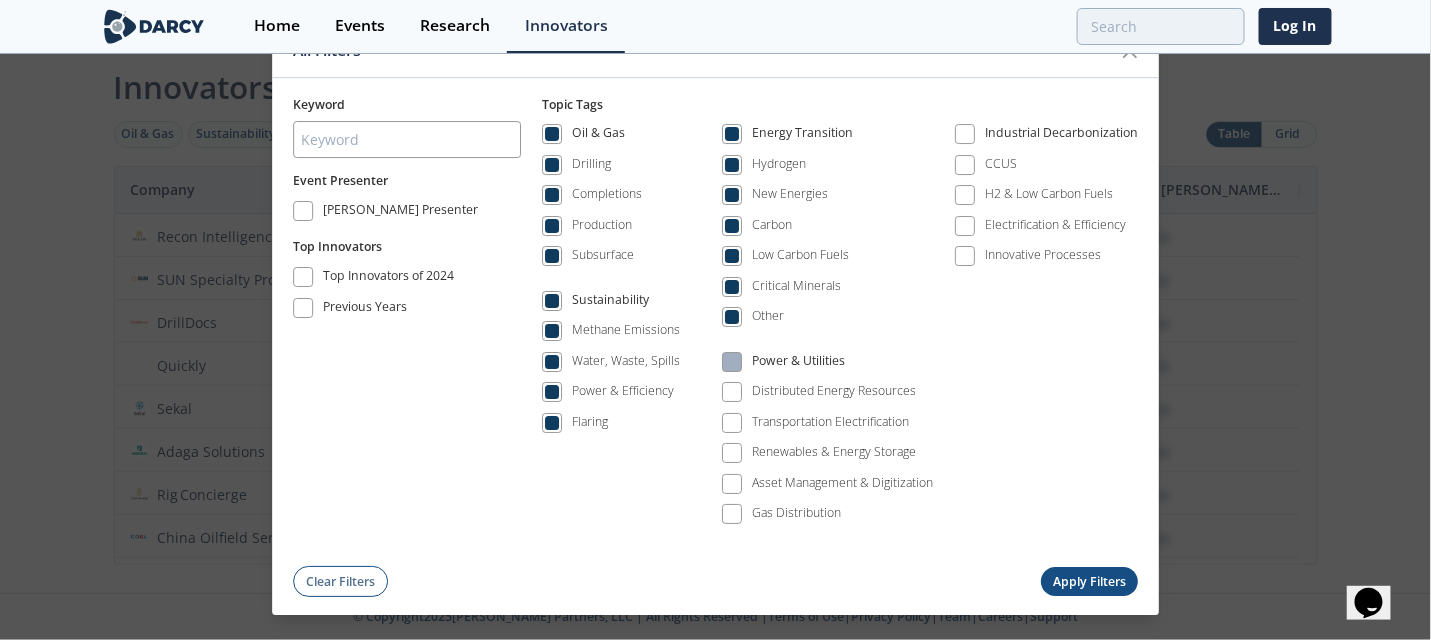 click at bounding box center [732, 362] 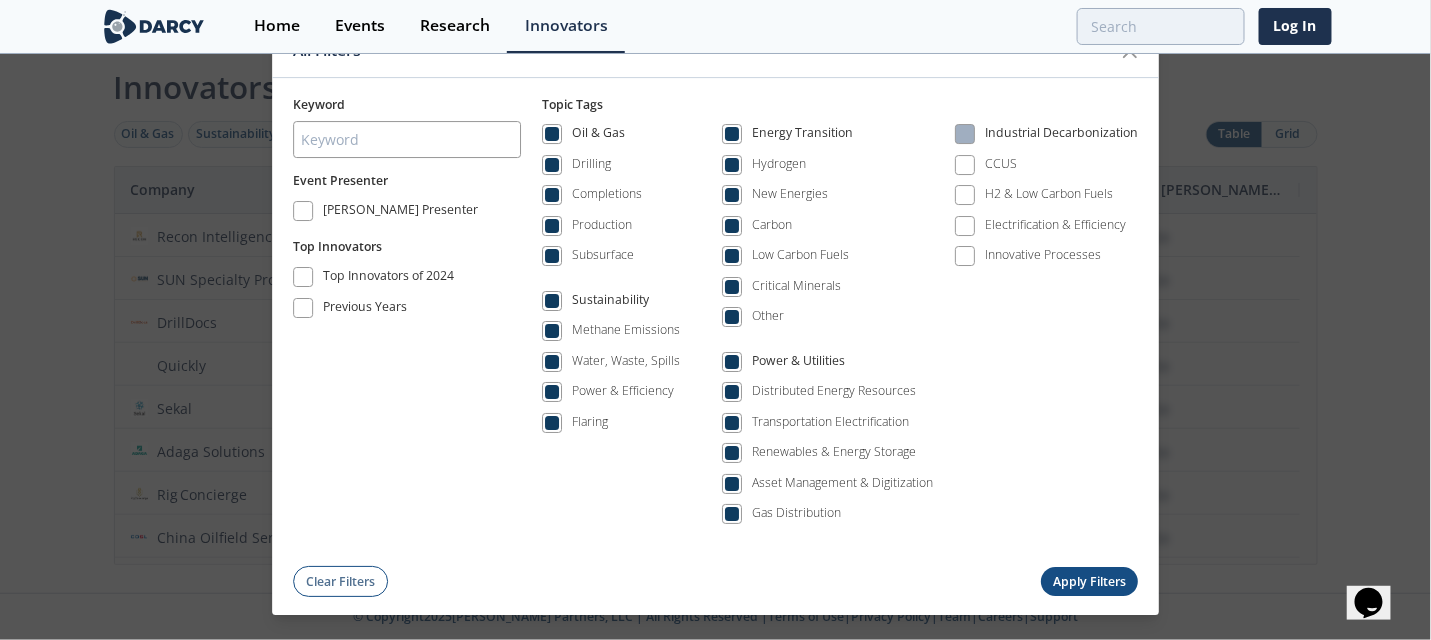 click at bounding box center (965, 135) 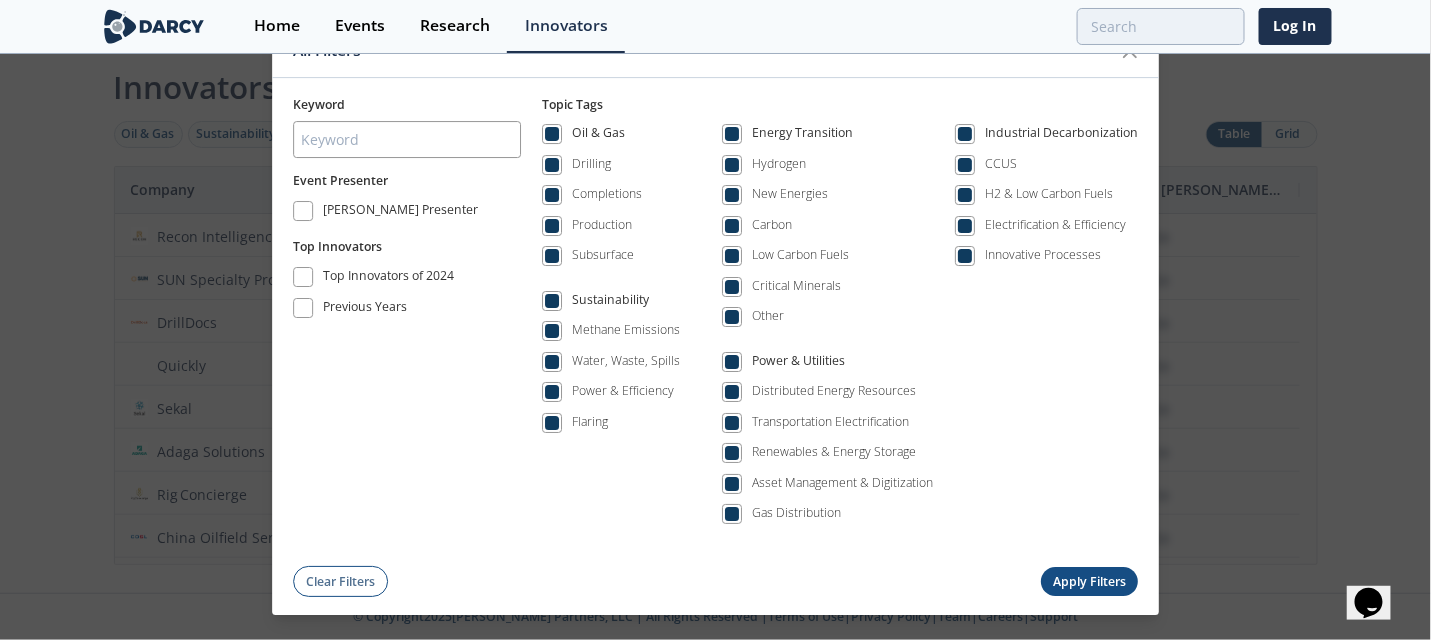 click on "Apply Filters" at bounding box center [1090, 582] 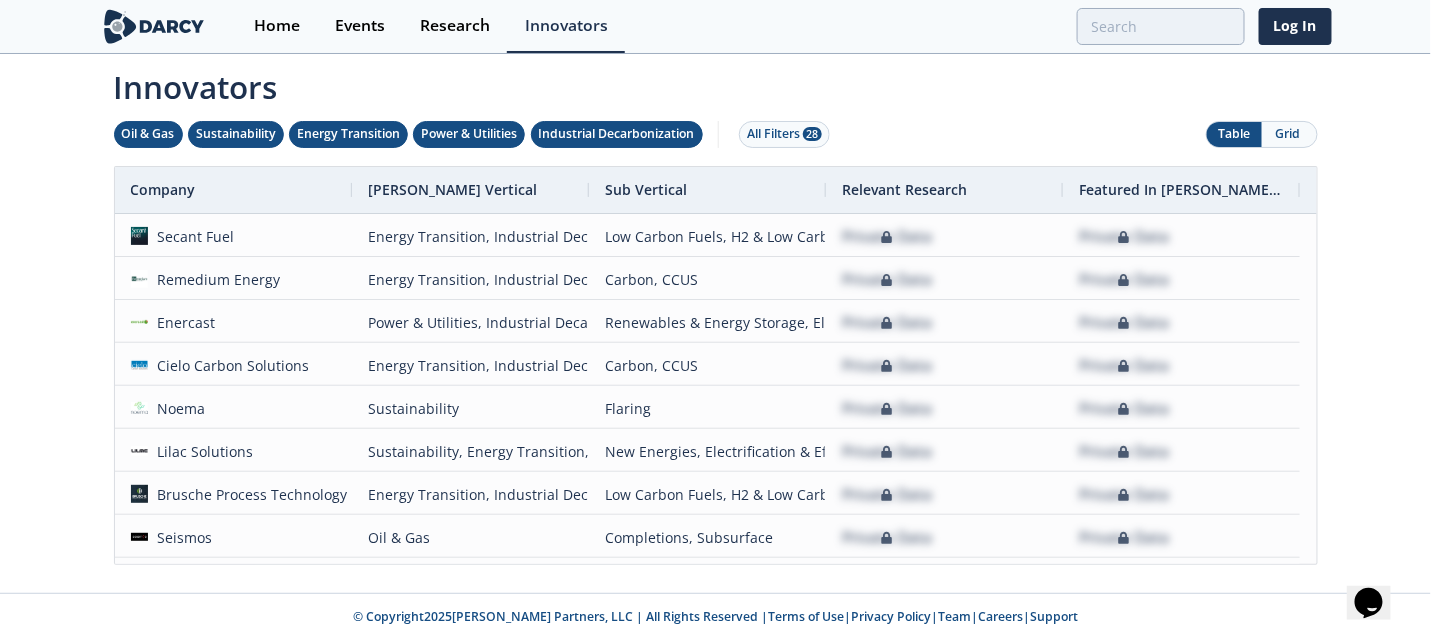 click on "Grid" at bounding box center (1289, 134) 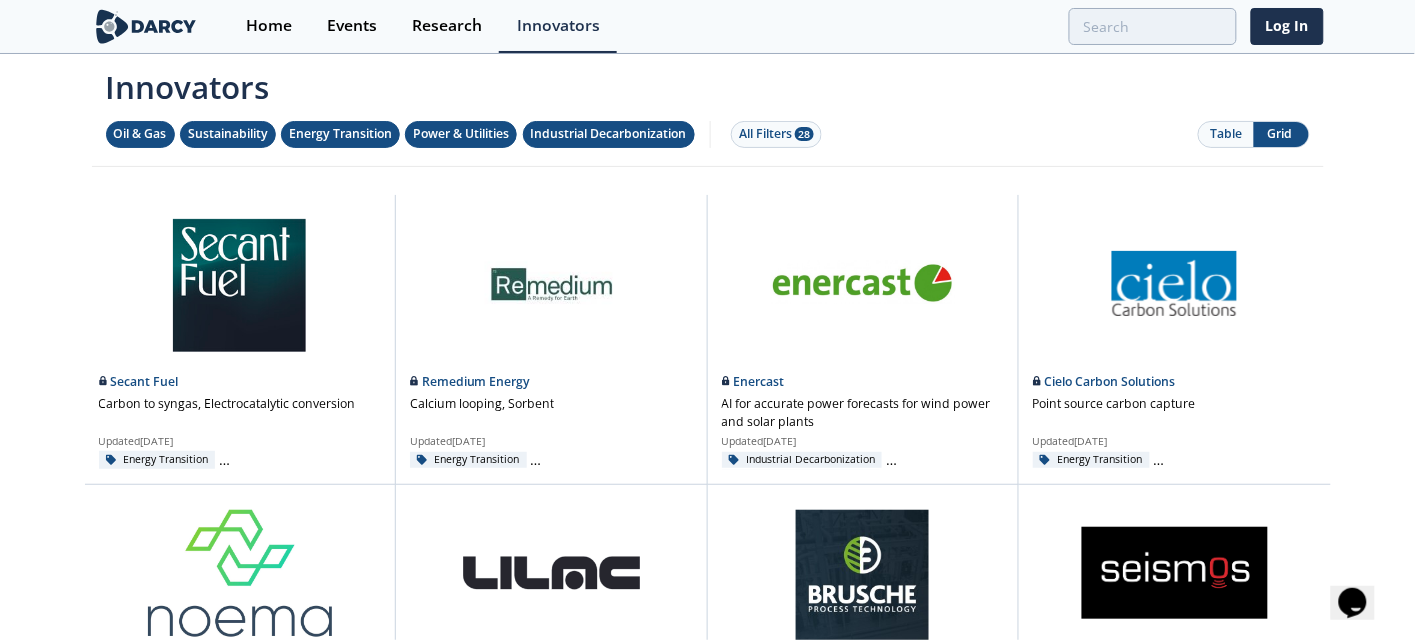 click on "Home
Events
Research
Innovators
Log In
Innovators
Oil & Gas
Sustainability
Energy Transition
Power & Utilities
Industrial Decarbonization
28" 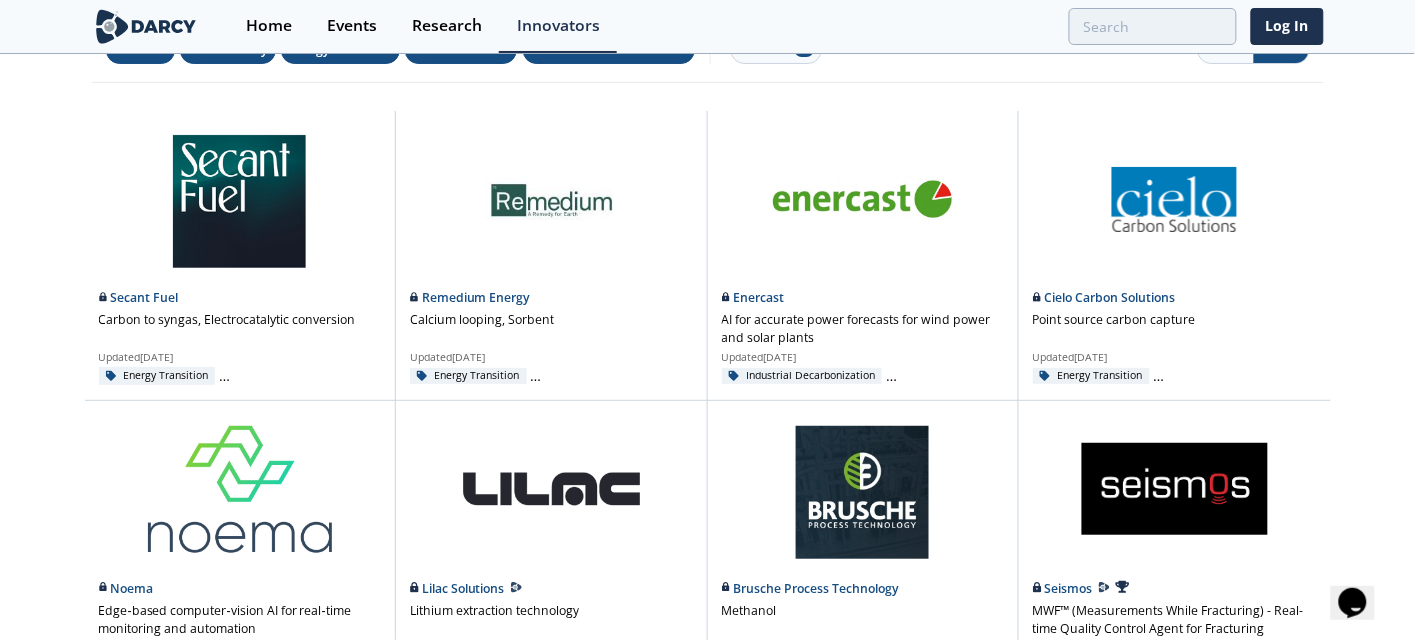scroll, scrollTop: 126, scrollLeft: 0, axis: vertical 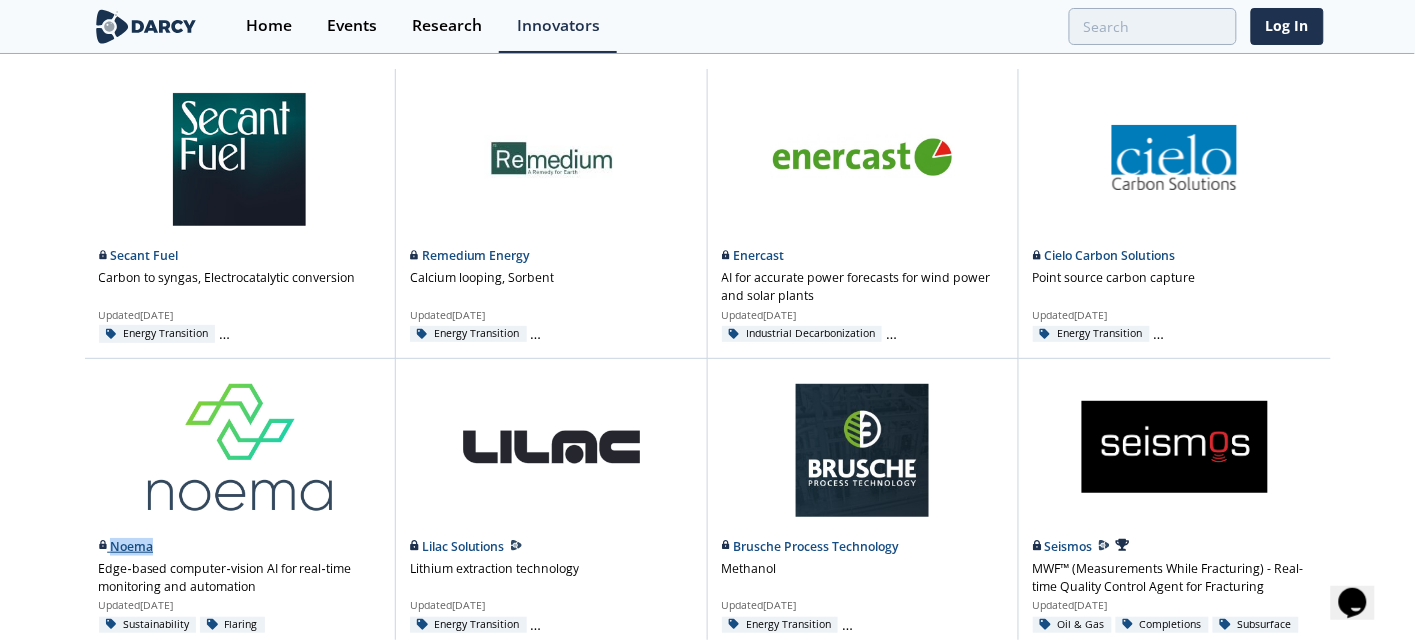 drag, startPoint x: 197, startPoint y: 540, endPoint x: 112, endPoint y: 539, distance: 85.00588 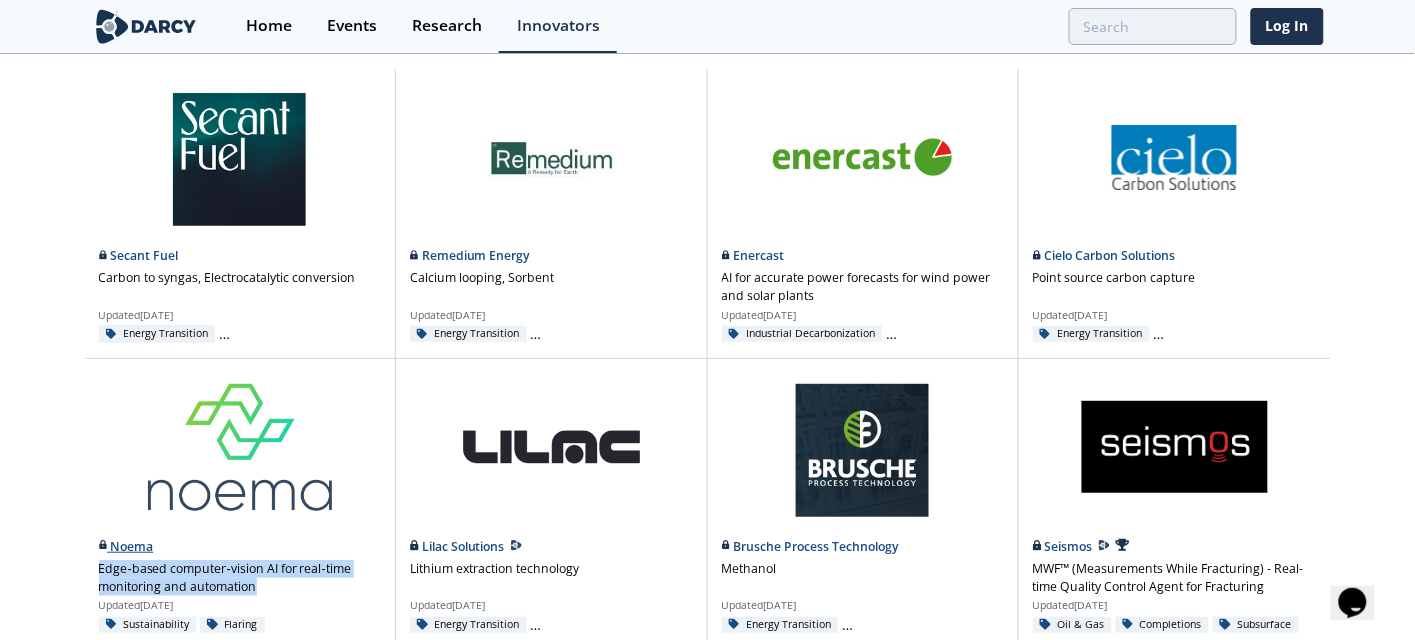 drag, startPoint x: 218, startPoint y: 582, endPoint x: 99, endPoint y: 569, distance: 119.70798 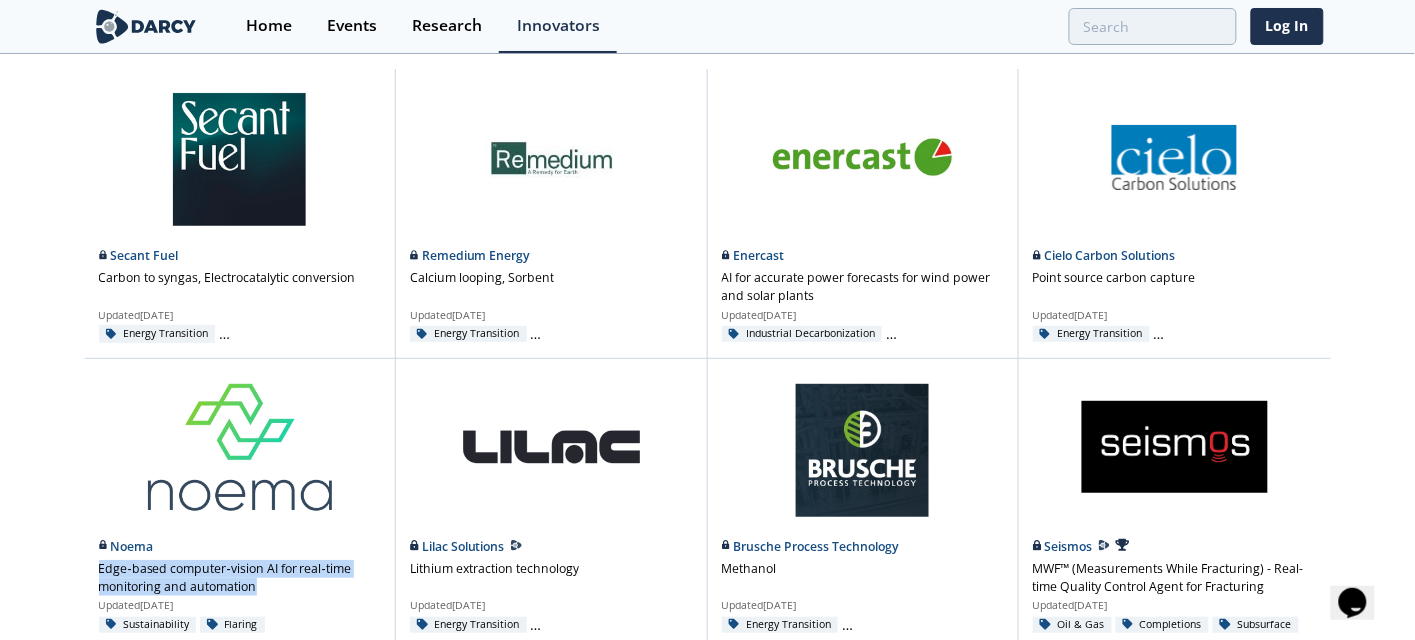 scroll, scrollTop: 0, scrollLeft: 0, axis: both 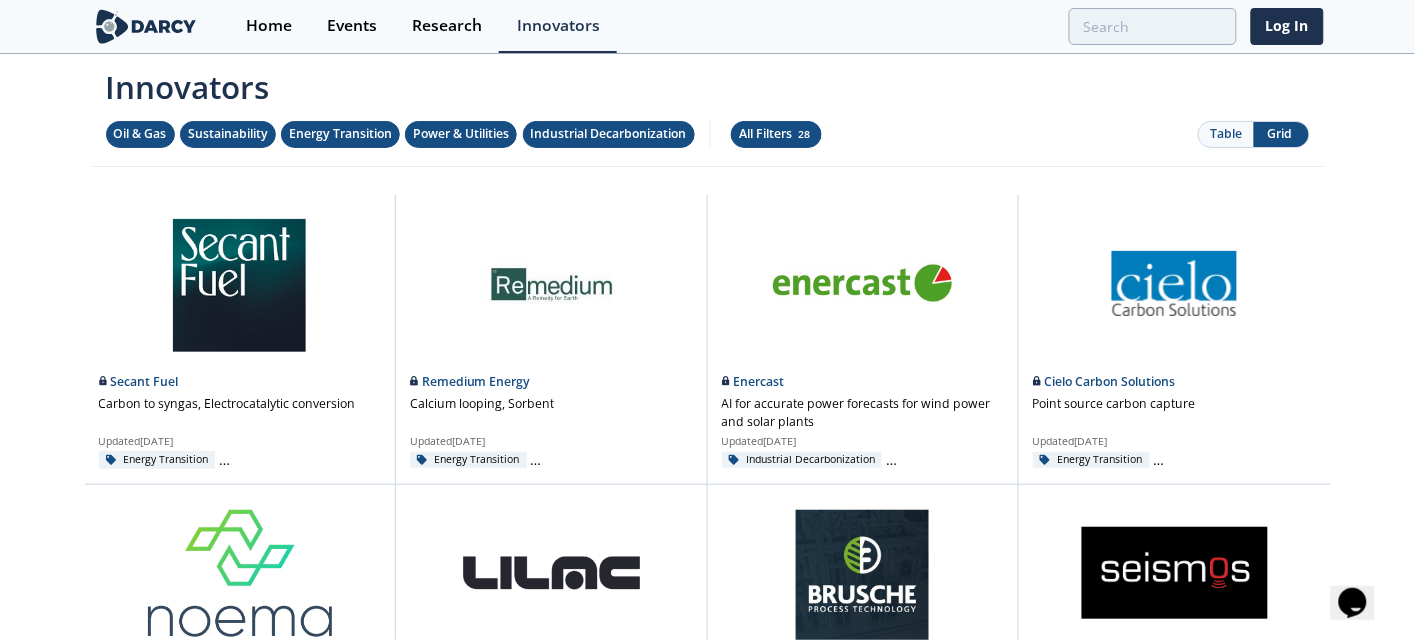 click on "All Filters
28" at bounding box center (776, 134) 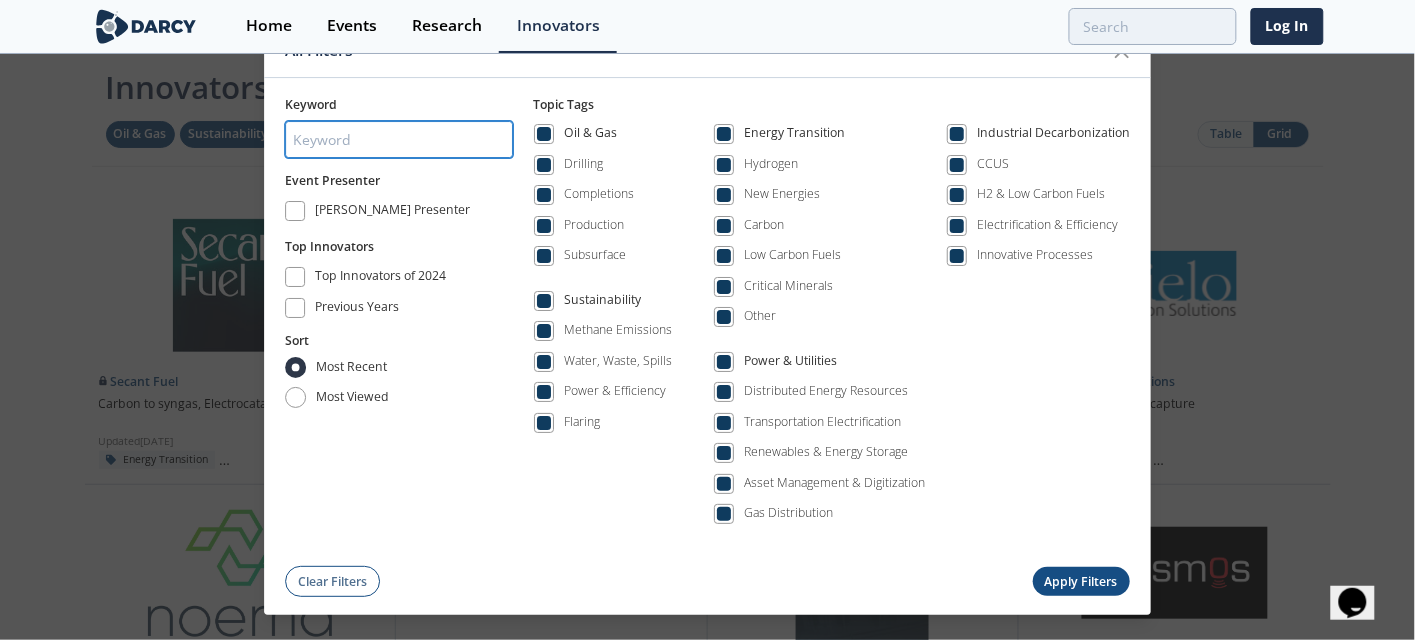 click at bounding box center (399, 139) 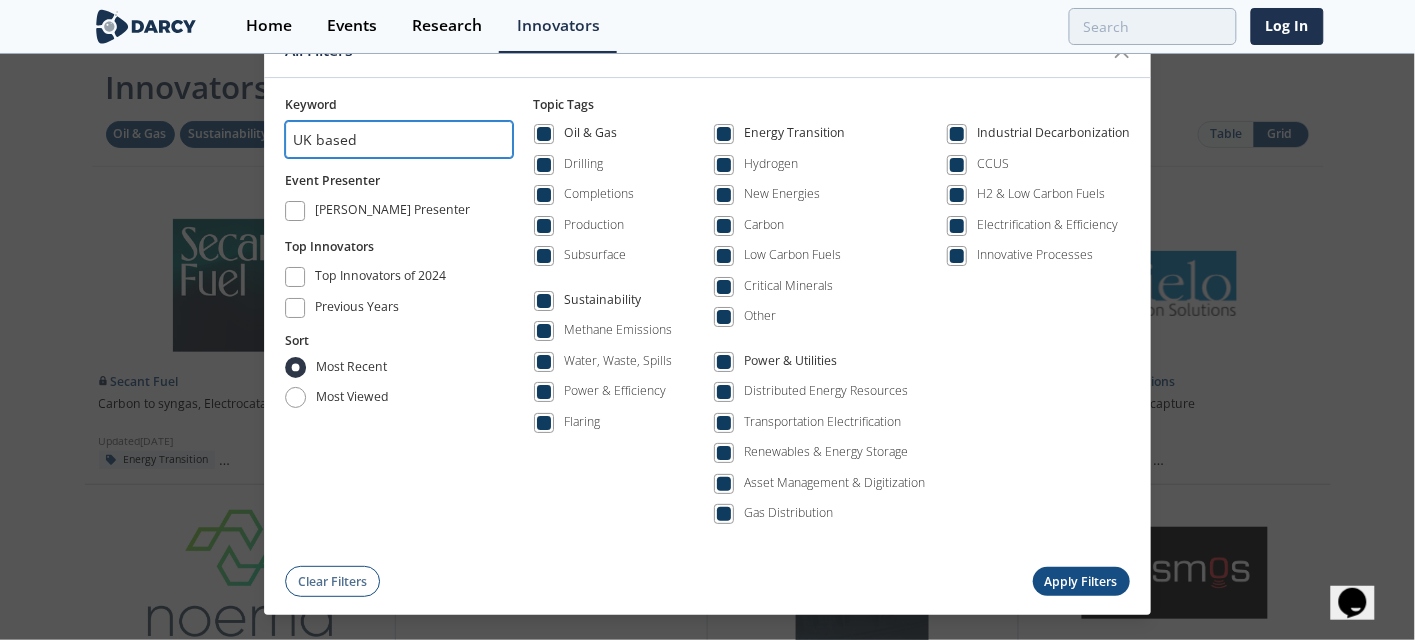 type on "UK based" 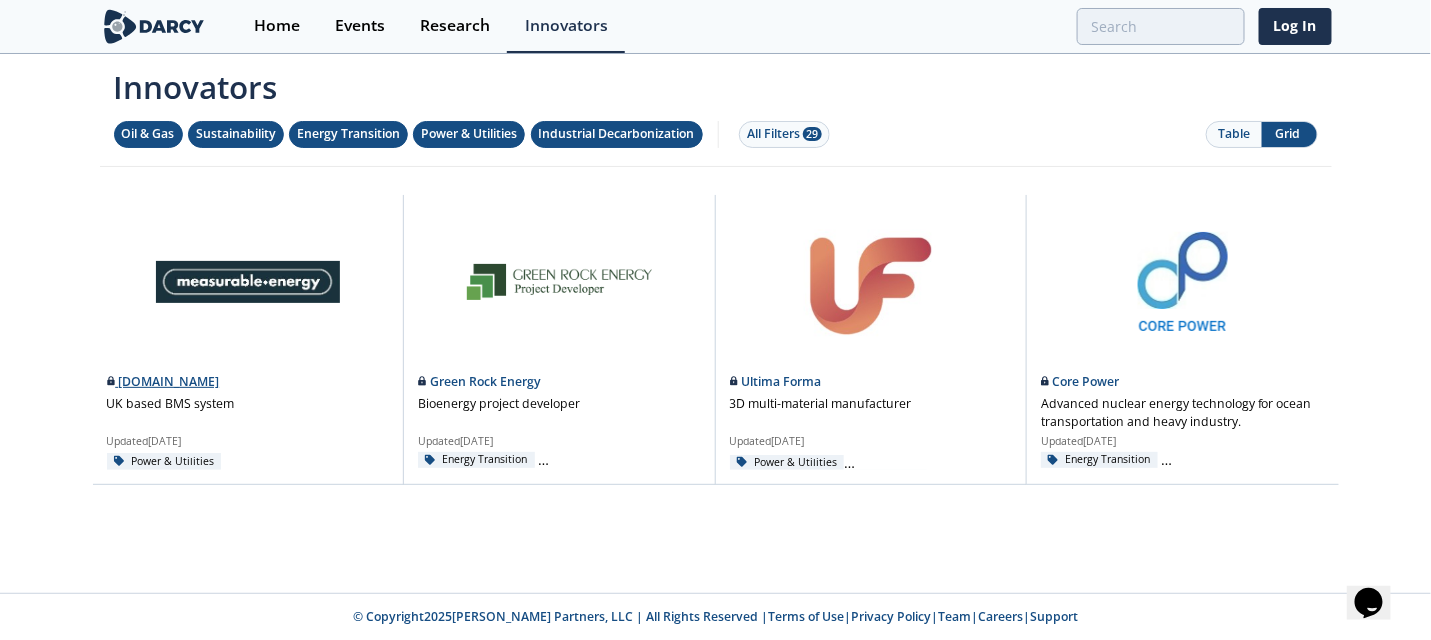 click on "[DOMAIN_NAME]" at bounding box center [248, 382] 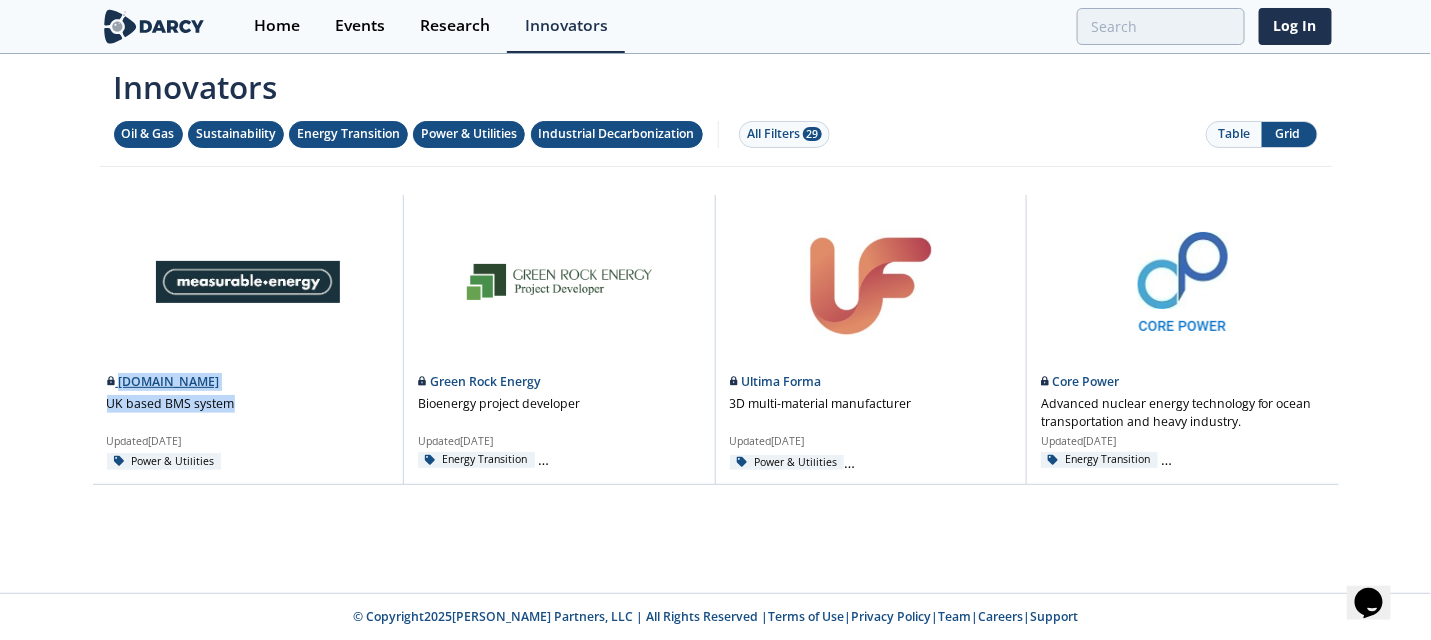 drag, startPoint x: 248, startPoint y: 403, endPoint x: 118, endPoint y: 381, distance: 131.8484 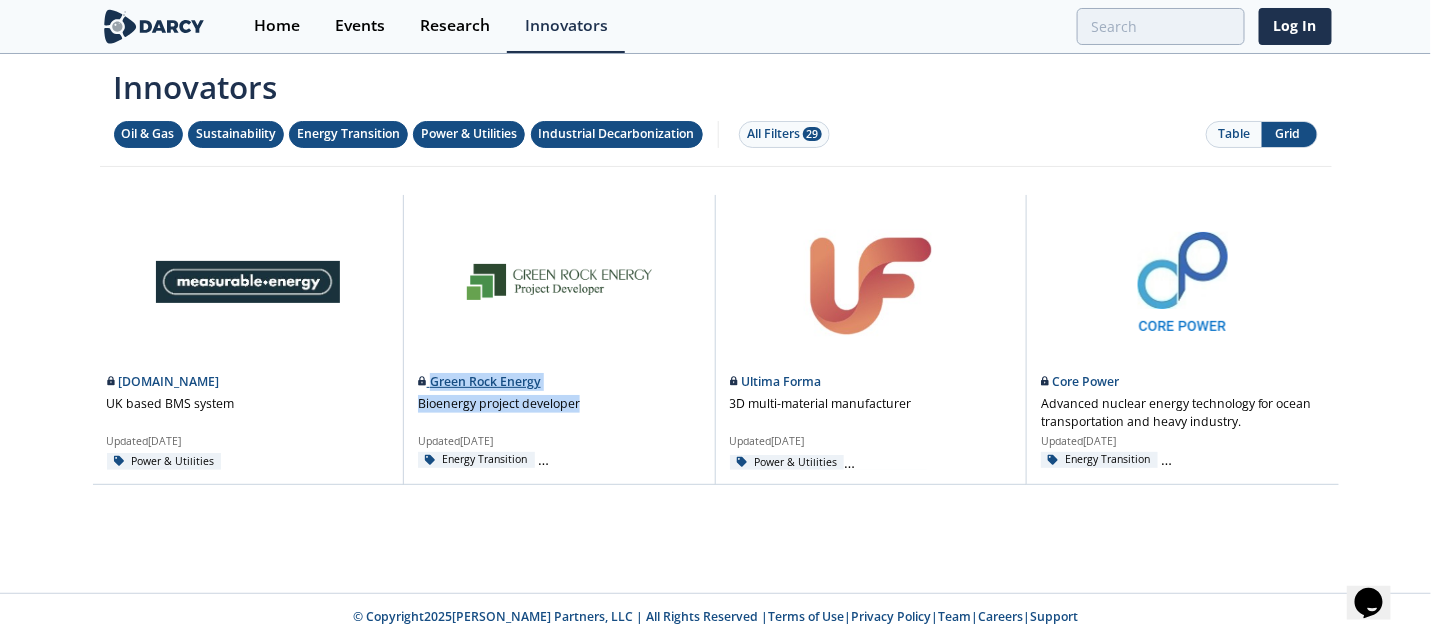 drag, startPoint x: 590, startPoint y: 400, endPoint x: 433, endPoint y: 381, distance: 158.14551 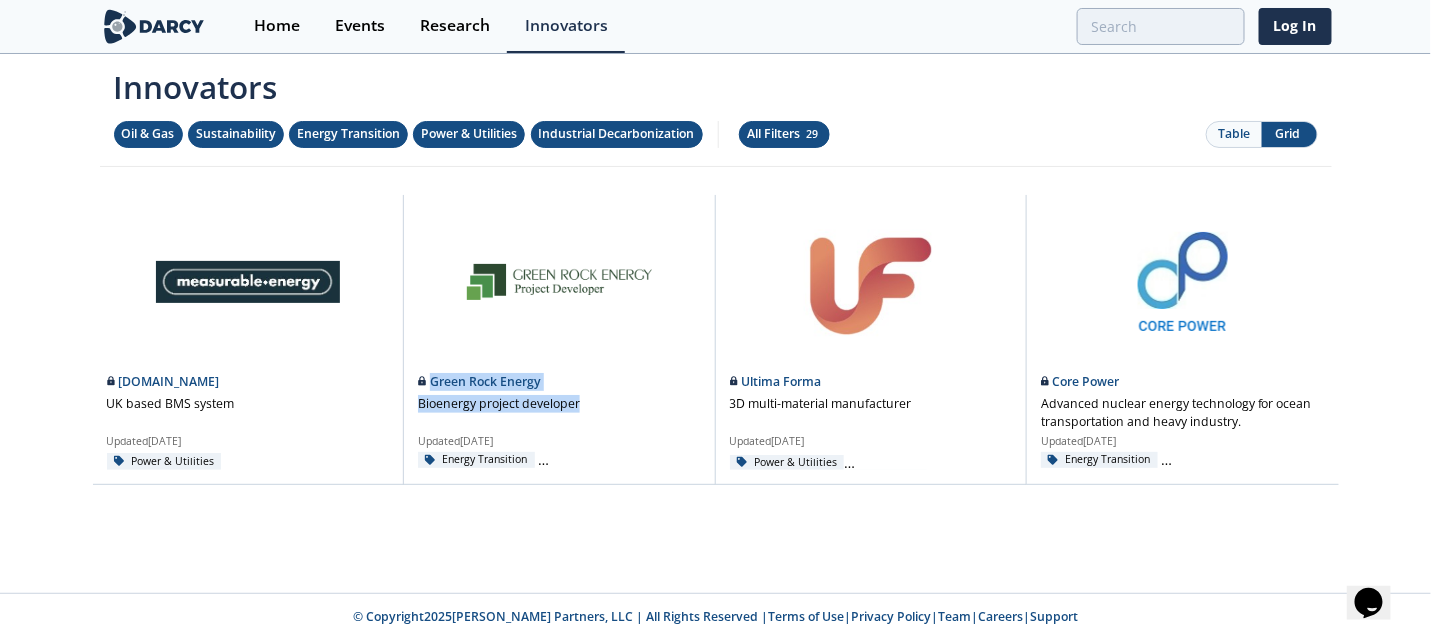 click on "All Filters
29" at bounding box center (784, 134) 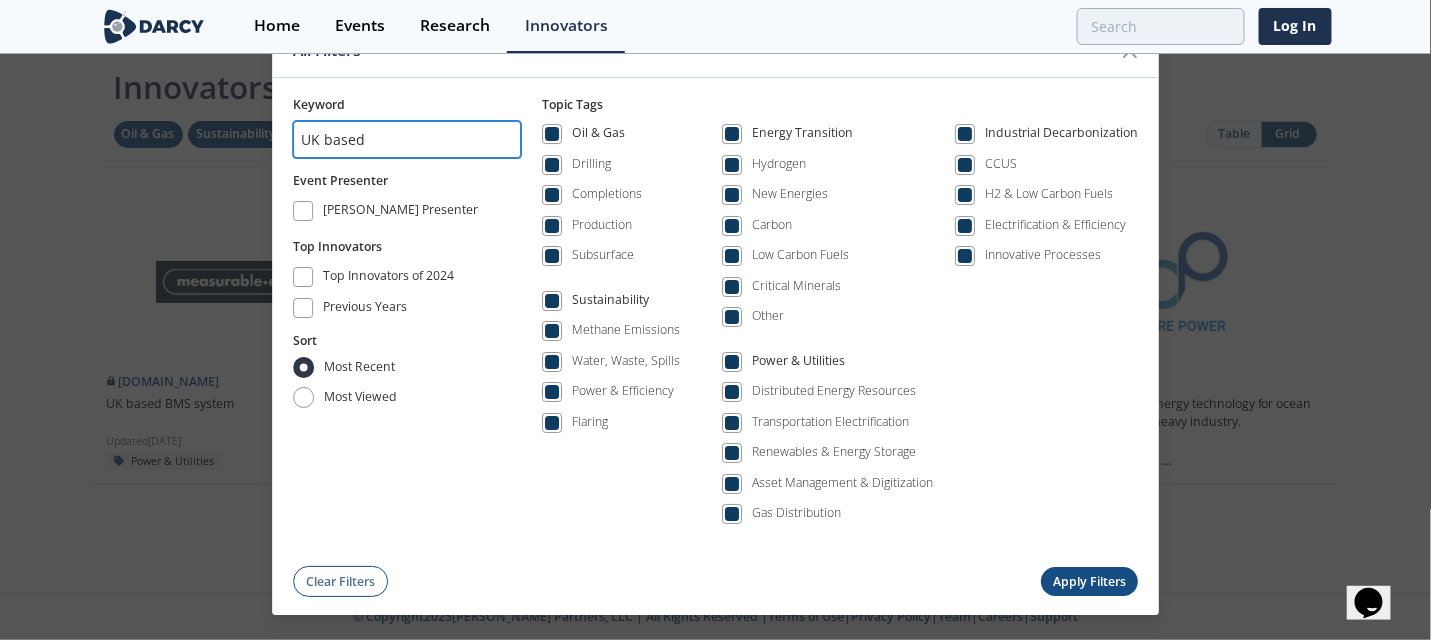 click on "UK based" at bounding box center (407, 139) 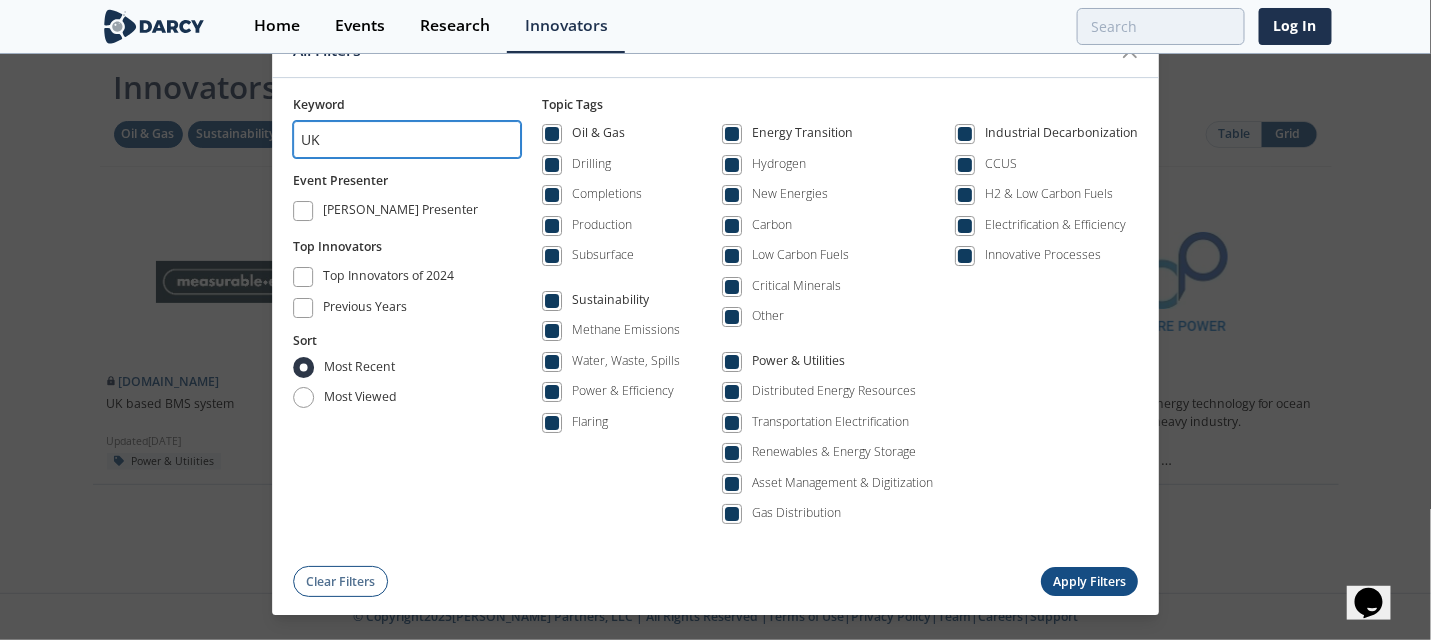 type on "UK" 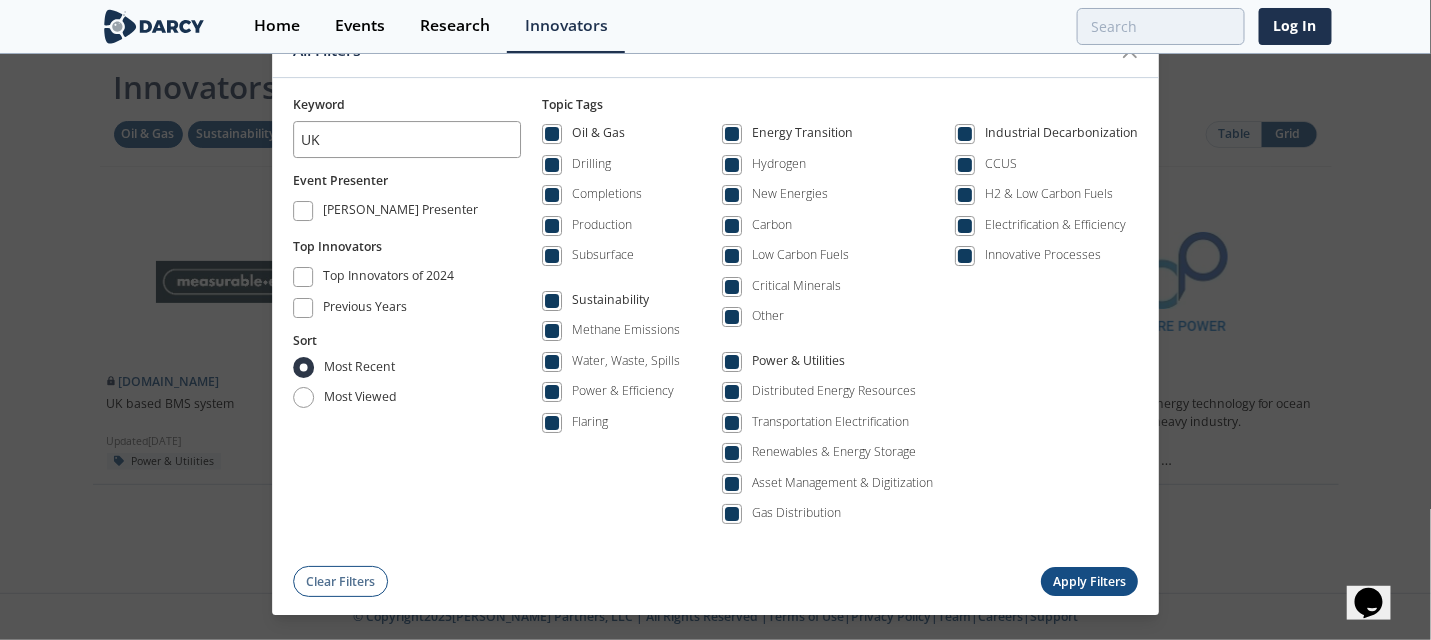 click on "Keyword
[GEOGRAPHIC_DATA]
Event Presenter
[PERSON_NAME] Presenter
Top Innovators
Top Innovators of 2024
Previous Years
Sort
most recent
most viewed
Topic Tags
Oil & Gas
Drilling" at bounding box center (716, 337) 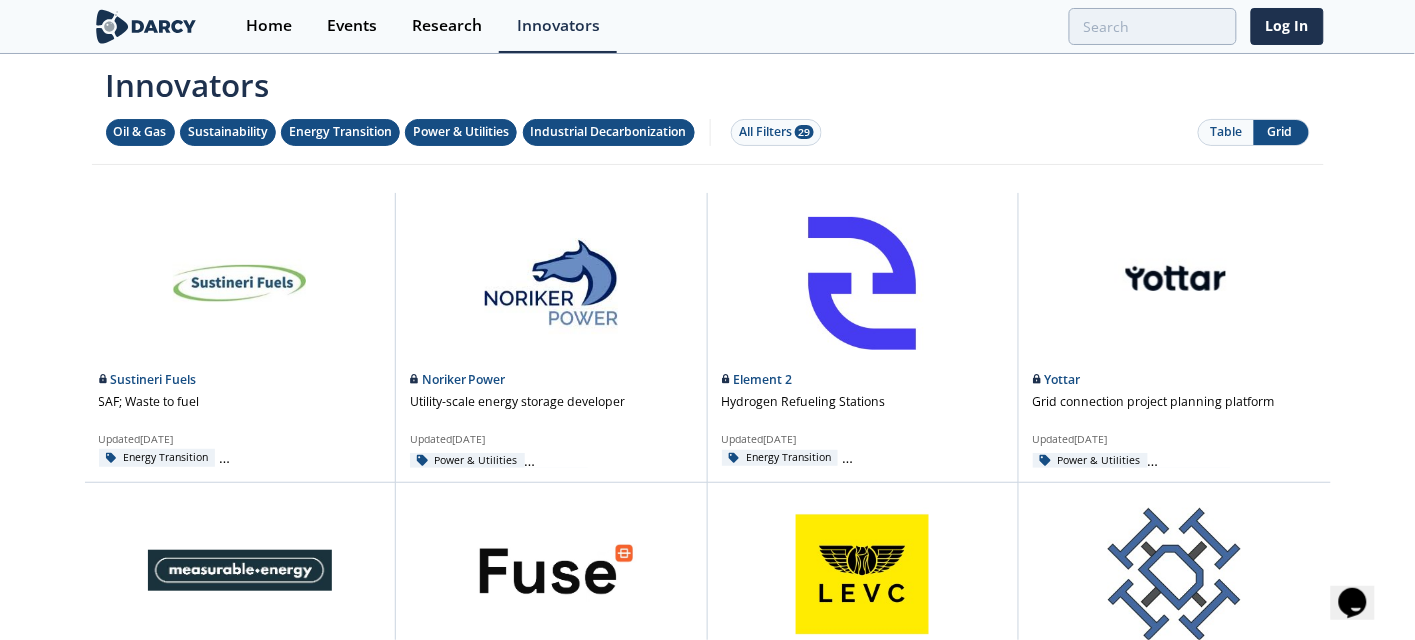 scroll, scrollTop: 10, scrollLeft: 0, axis: vertical 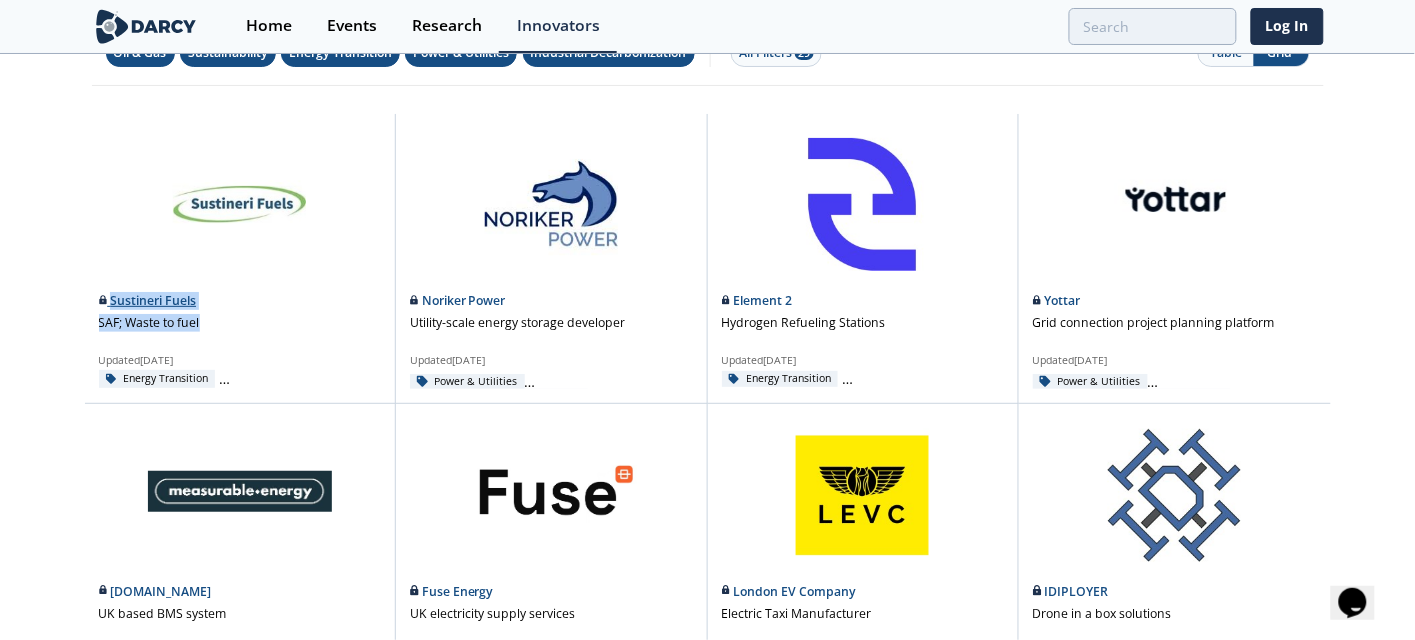 drag, startPoint x: 204, startPoint y: 323, endPoint x: 112, endPoint y: 301, distance: 94.59387 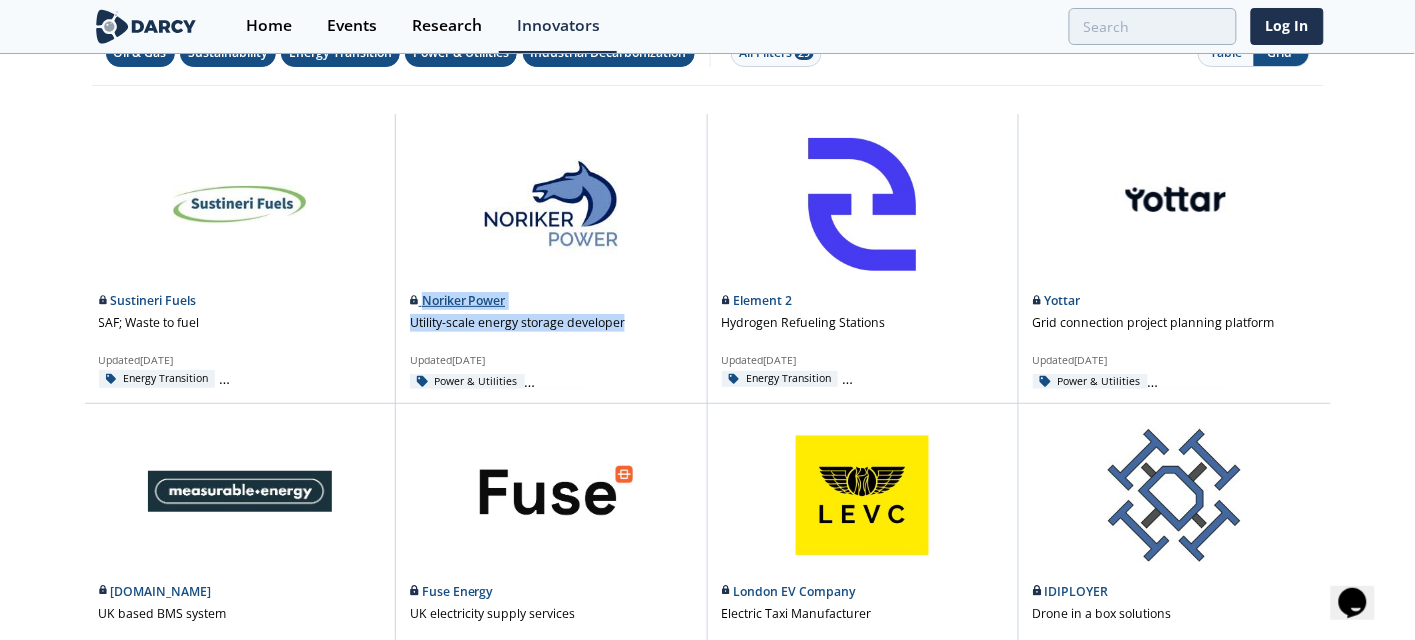 drag, startPoint x: 648, startPoint y: 320, endPoint x: 423, endPoint y: 305, distance: 225.49945 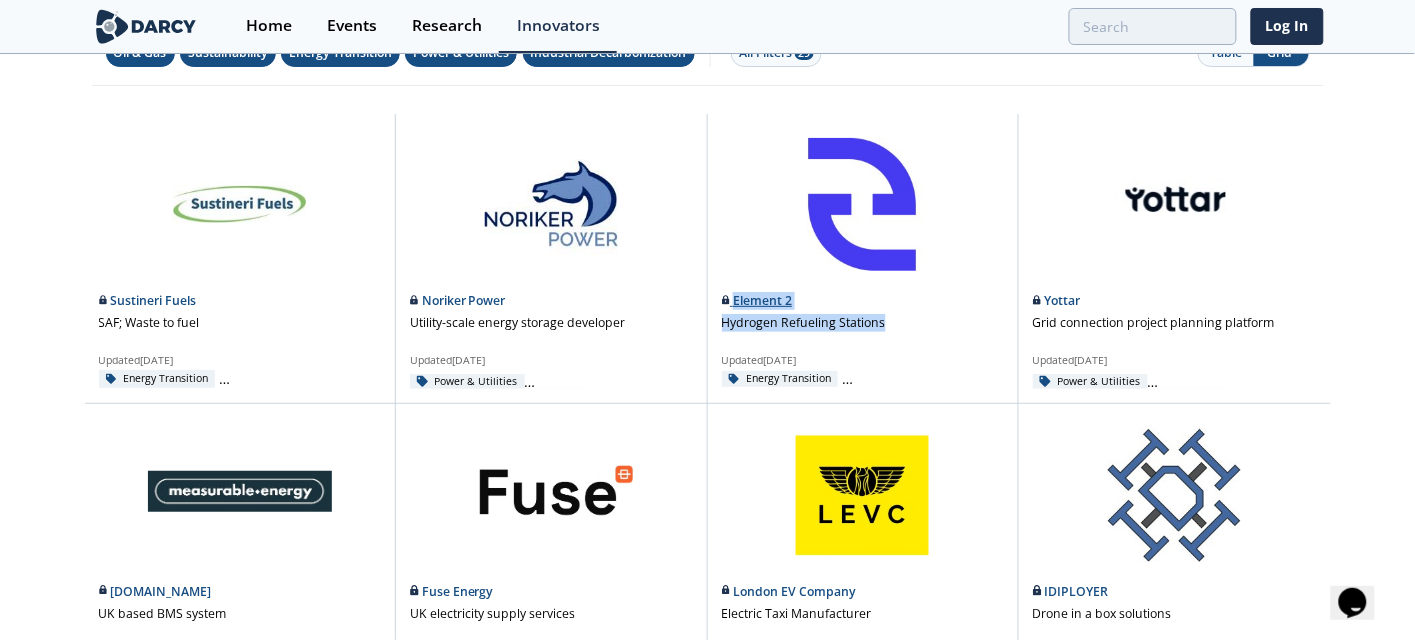 drag, startPoint x: 897, startPoint y: 320, endPoint x: 735, endPoint y: 295, distance: 163.91766 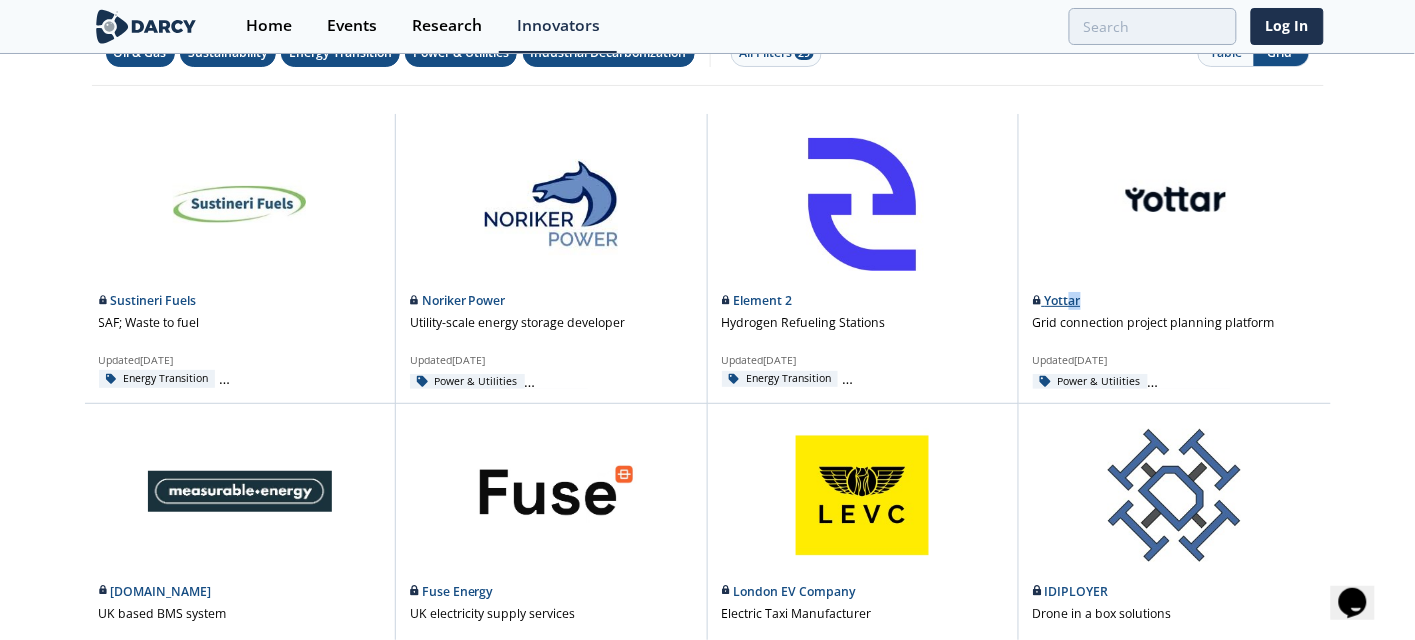 drag, startPoint x: 1282, startPoint y: 317, endPoint x: 1066, endPoint y: 288, distance: 217.93806 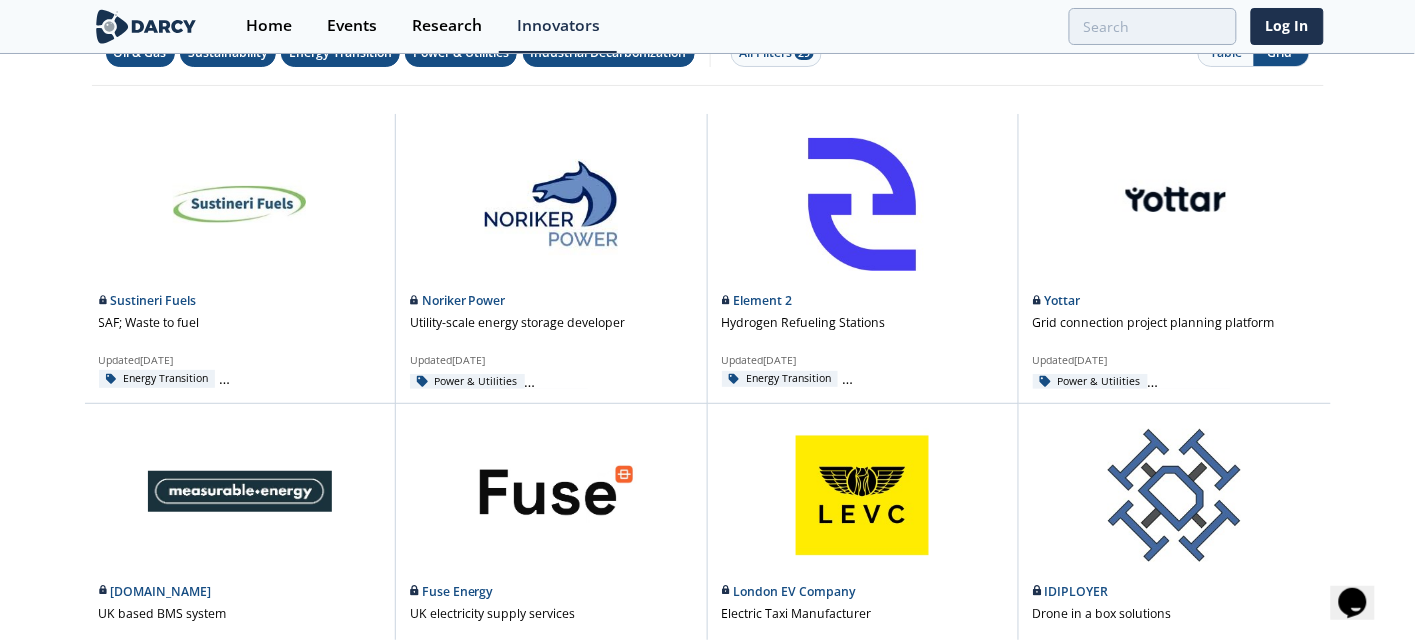 click on "Innovators
Oil & Gas
Sustainability
Energy Transition
Power & Utilities
Industrial Decarbonization
All Filters
29
Table
Grid
Sustineri Fuels
SAF; Waste to fuel
Updated  [DATE]" 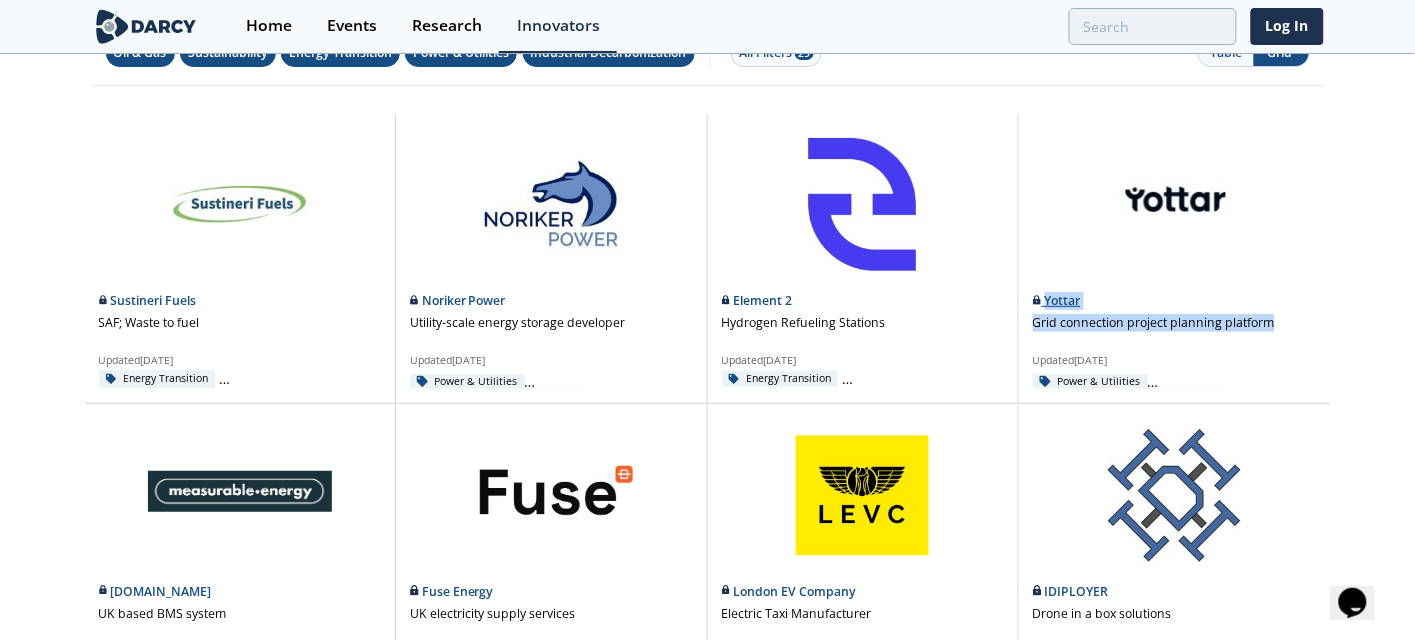 drag, startPoint x: 1296, startPoint y: 315, endPoint x: 1047, endPoint y: 295, distance: 249.80193 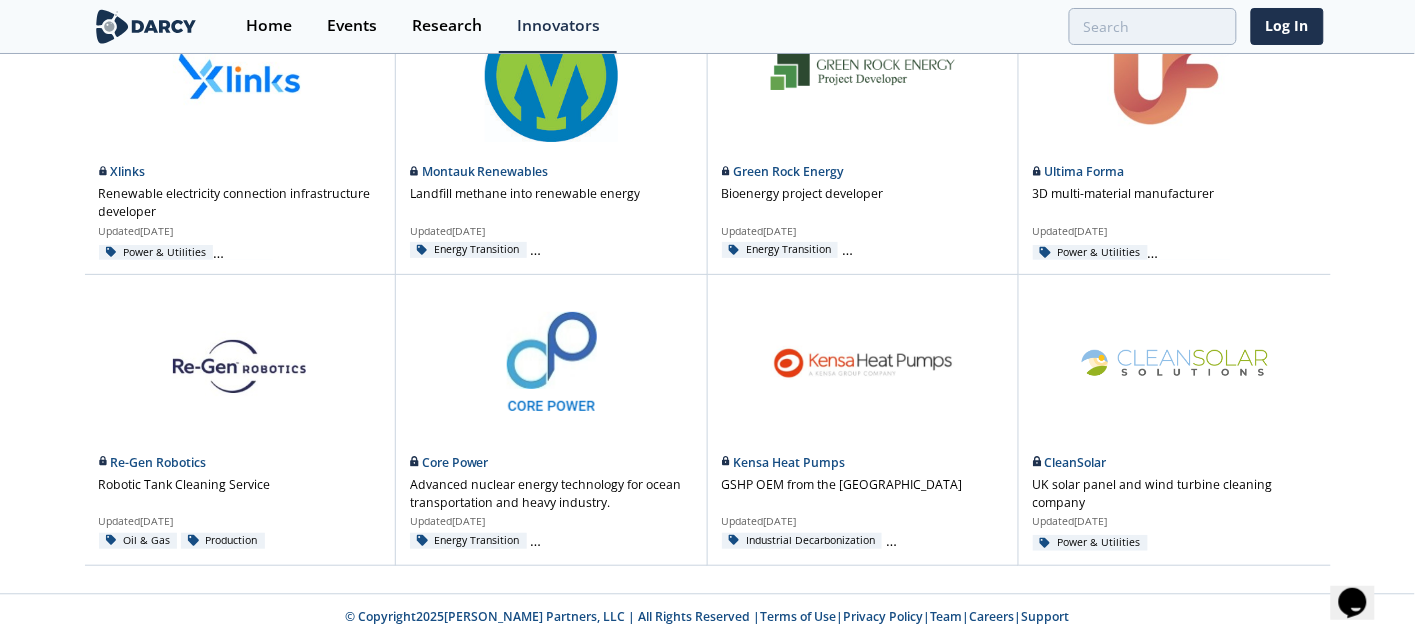 scroll, scrollTop: 0, scrollLeft: 0, axis: both 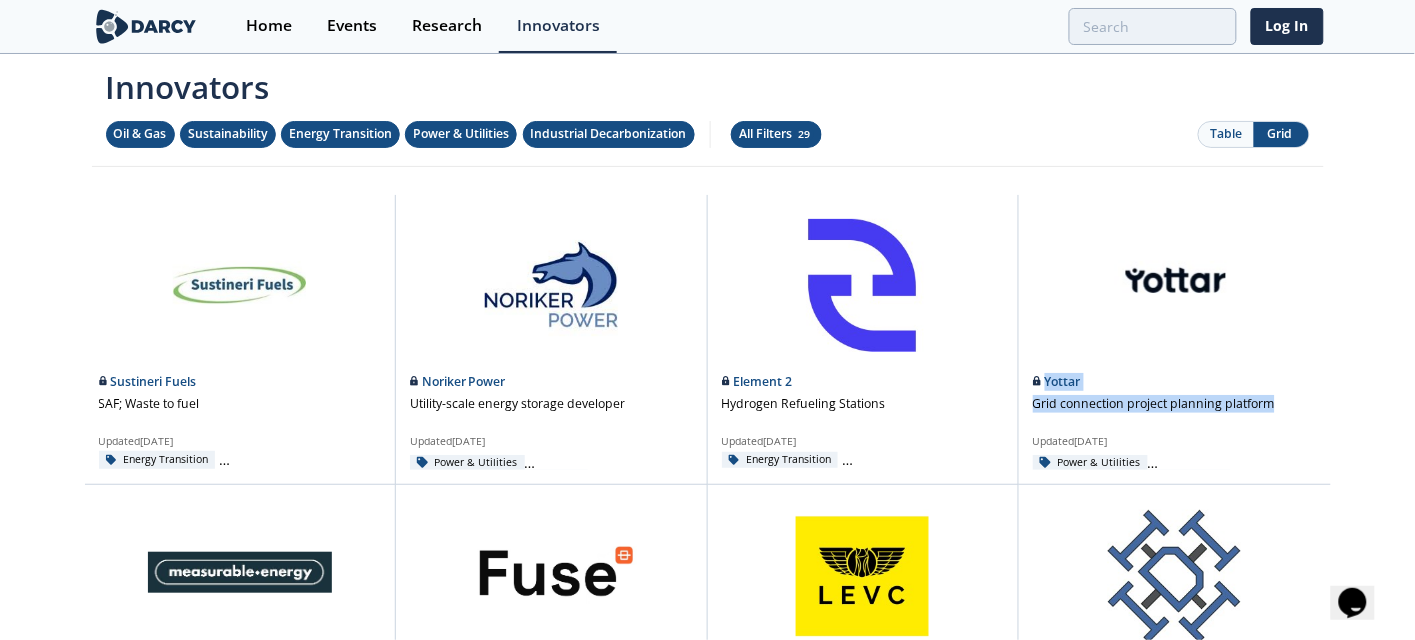 click on "All Filters
29" at bounding box center (776, 134) 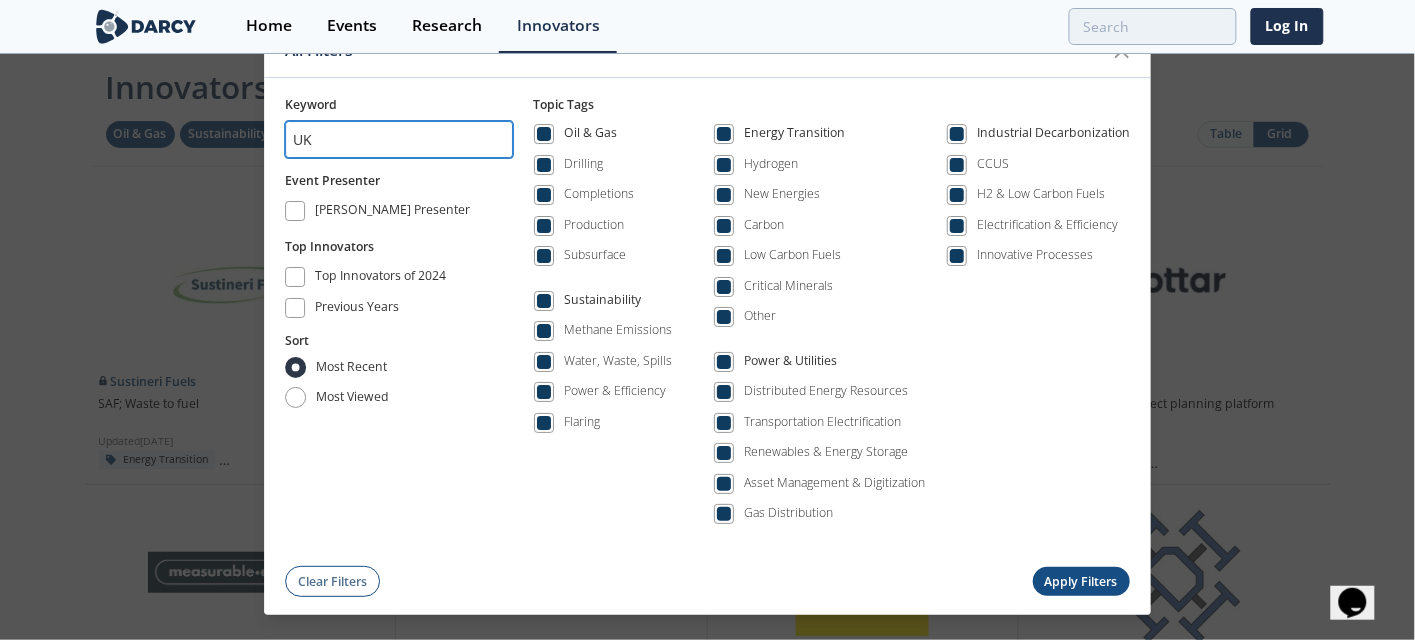 drag, startPoint x: 372, startPoint y: 137, endPoint x: 242, endPoint y: 164, distance: 132.77425 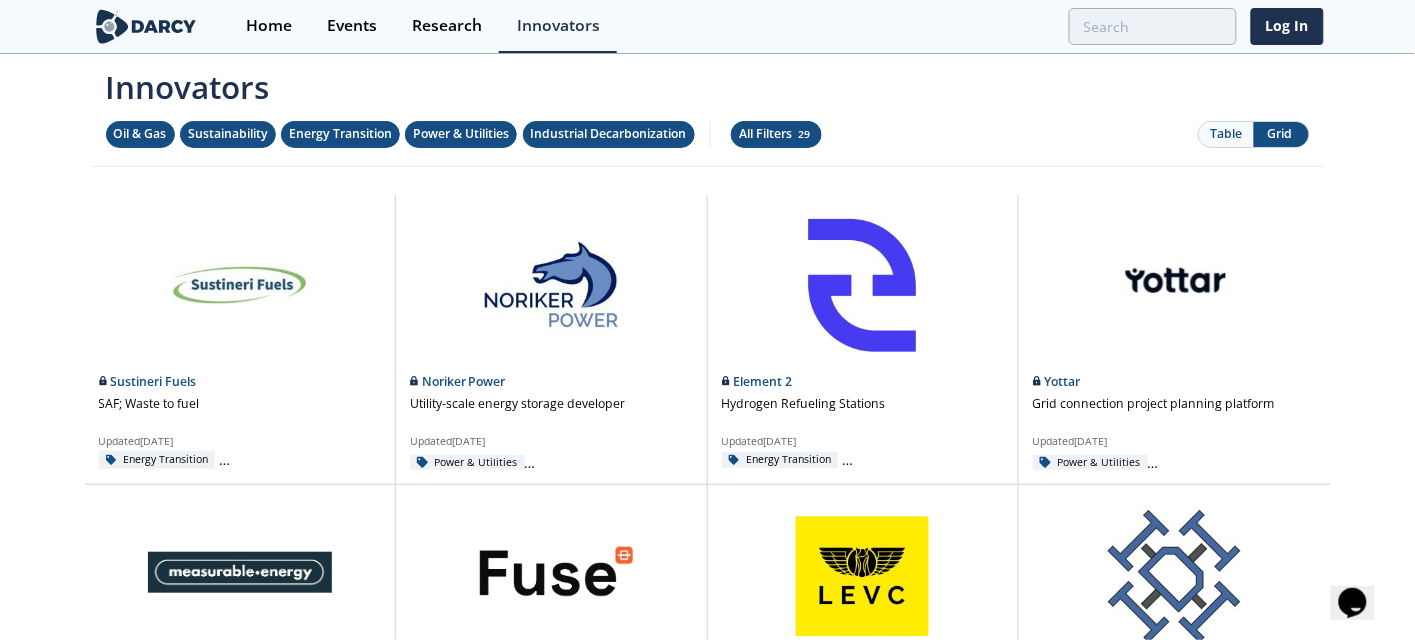 click on "All Filters
29" at bounding box center [776, 134] 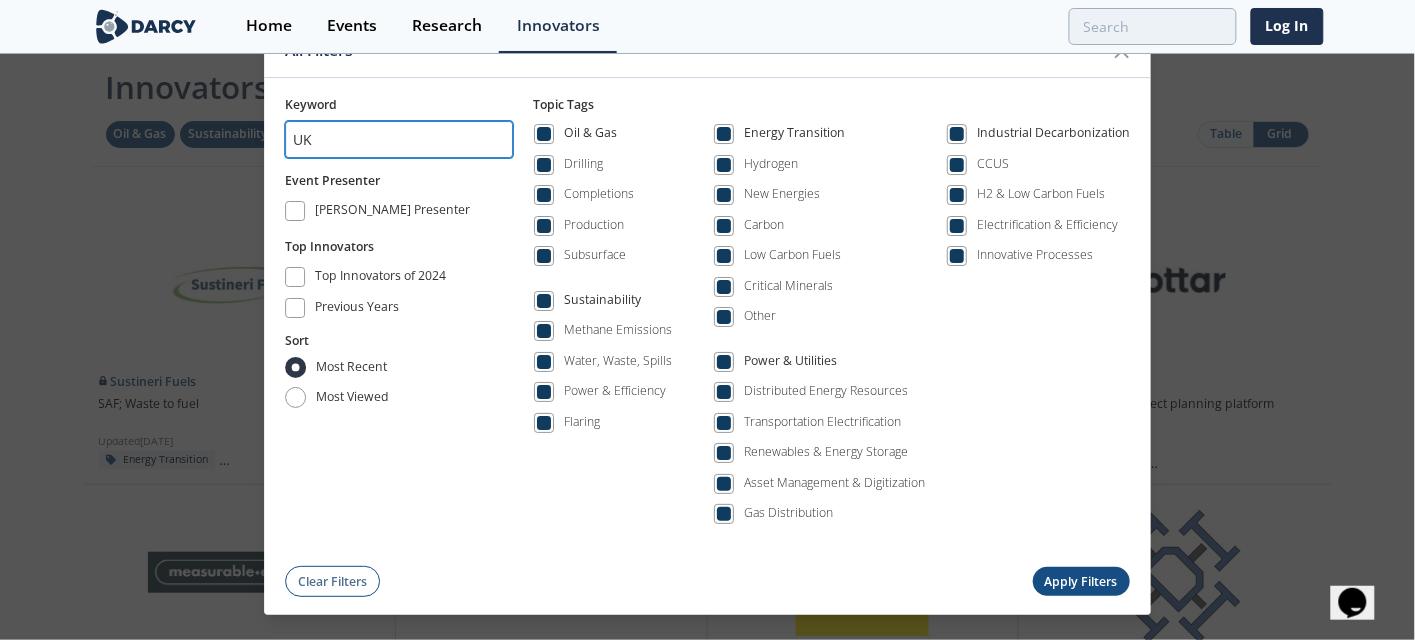 click on "UK" at bounding box center (399, 139) 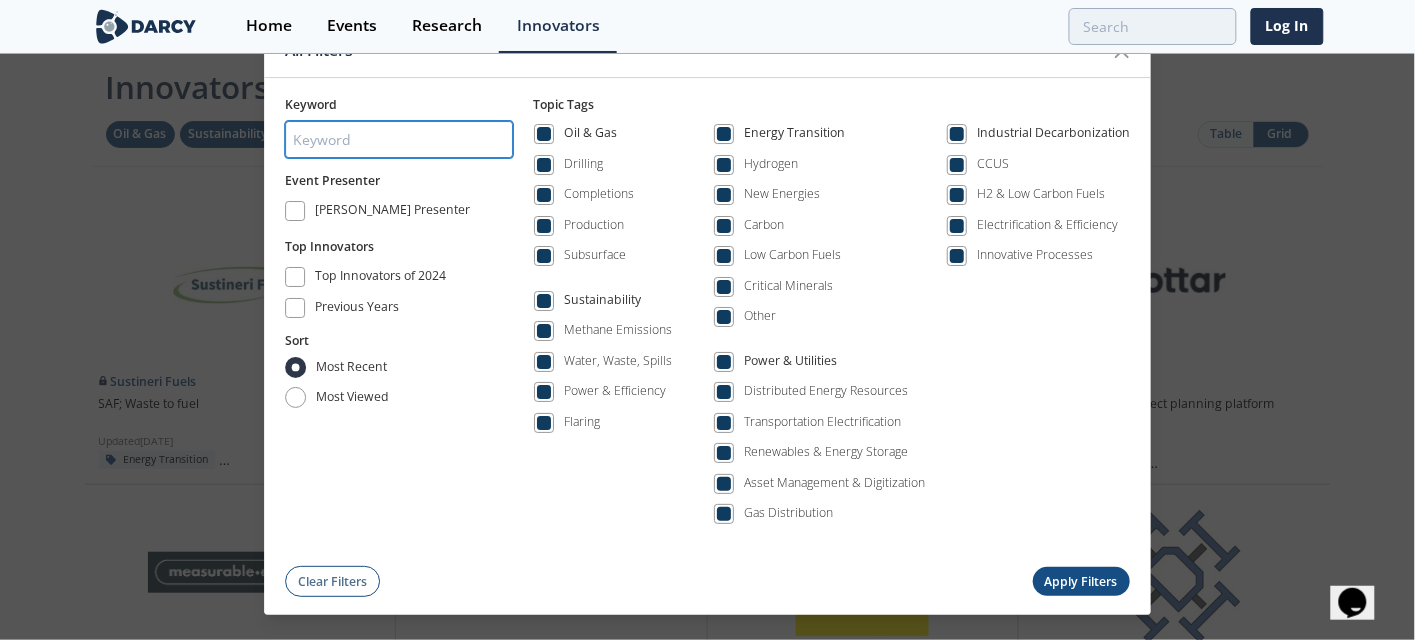 type 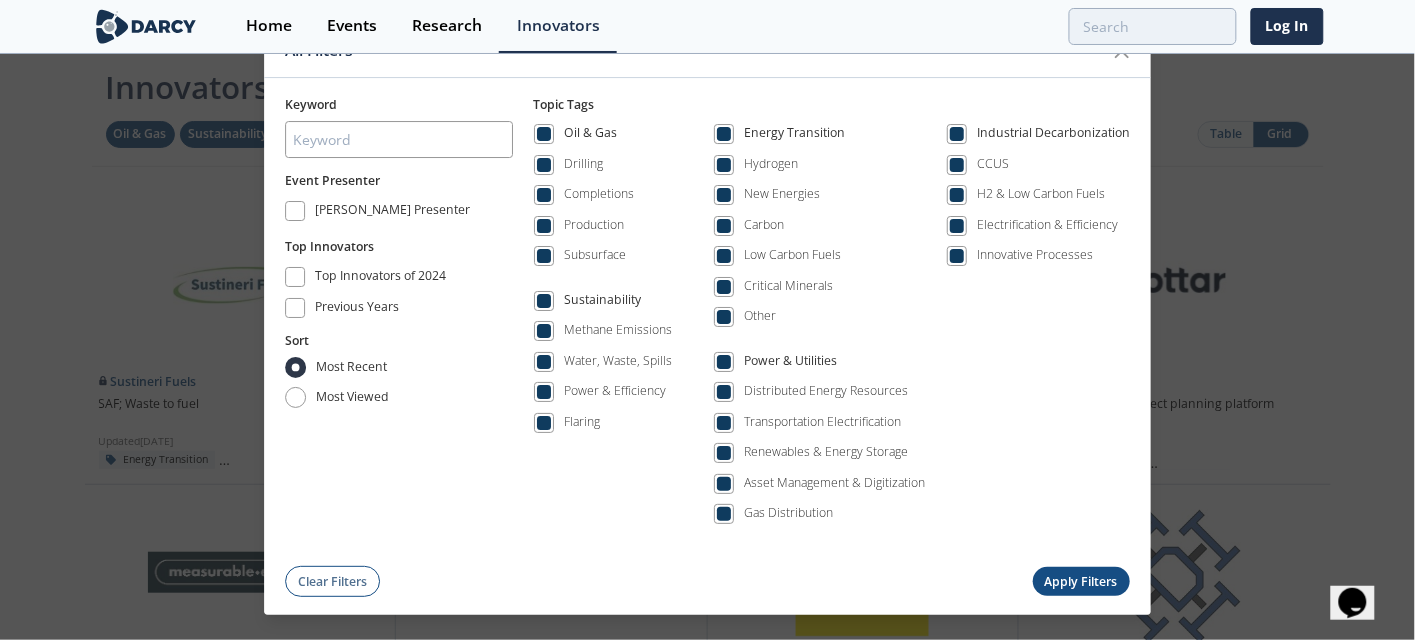 click on "Apply Filters" at bounding box center [1082, 582] 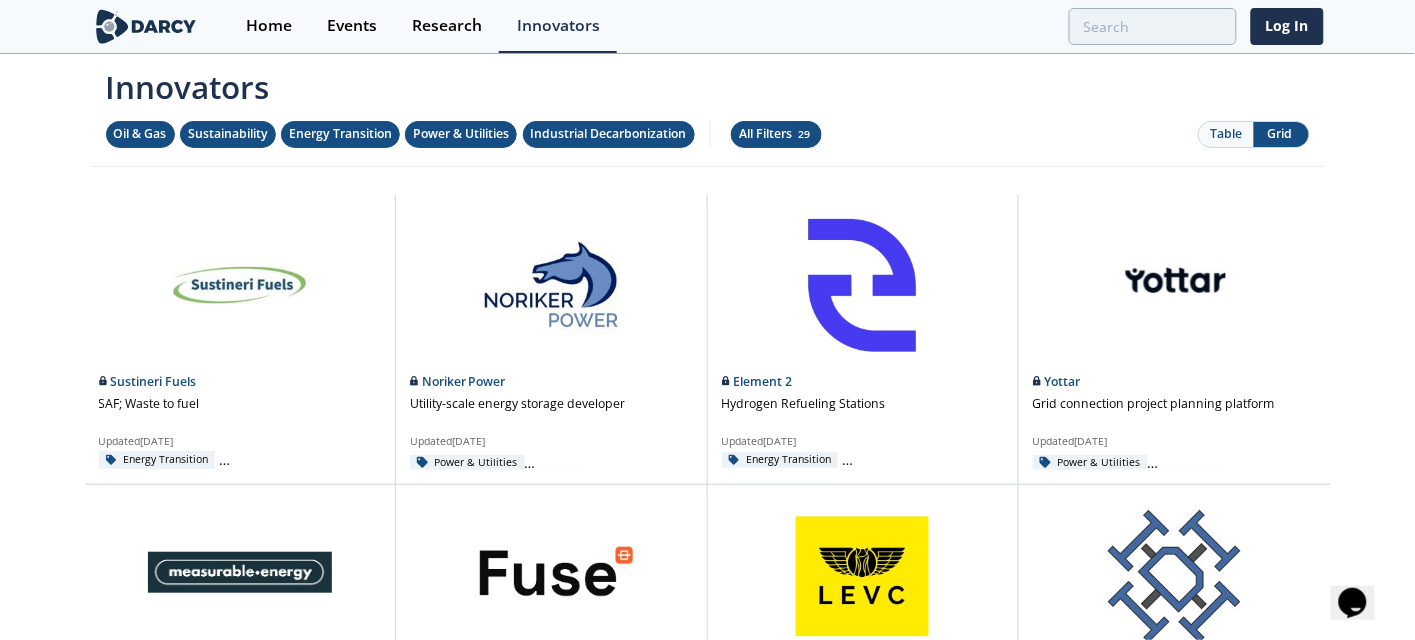 click on "All Filters
29" at bounding box center (776, 134) 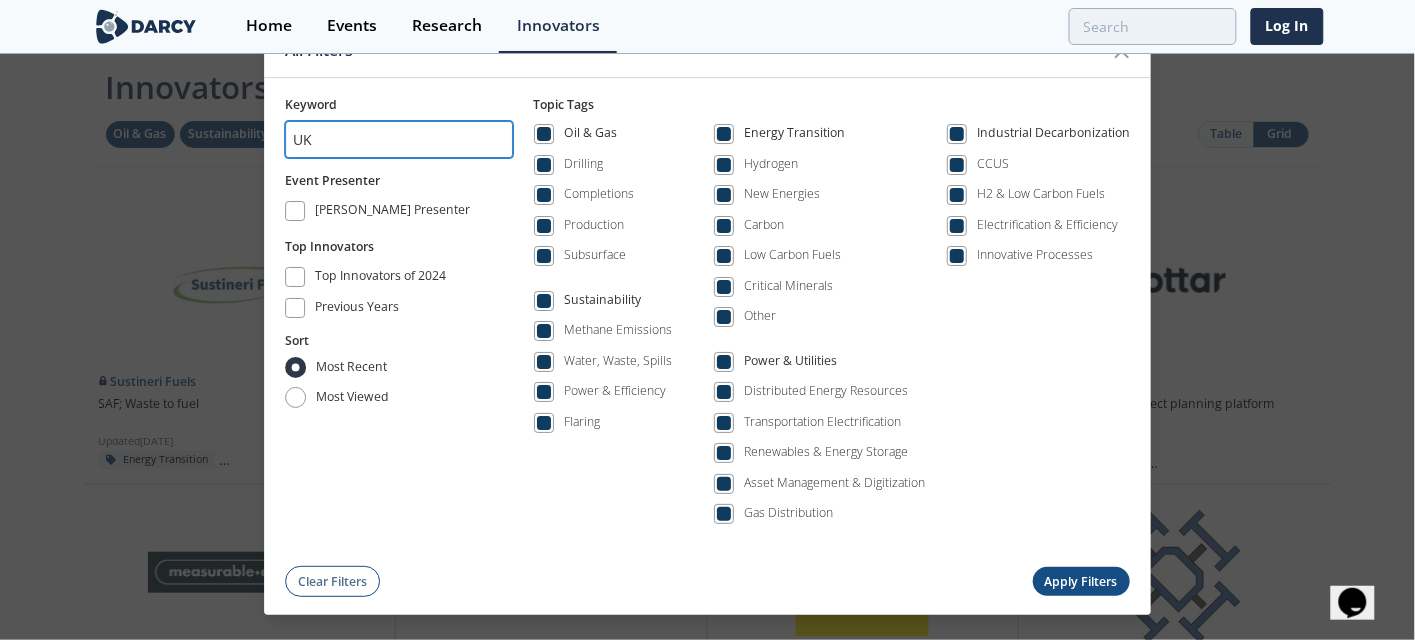 click on "UK" at bounding box center (399, 139) 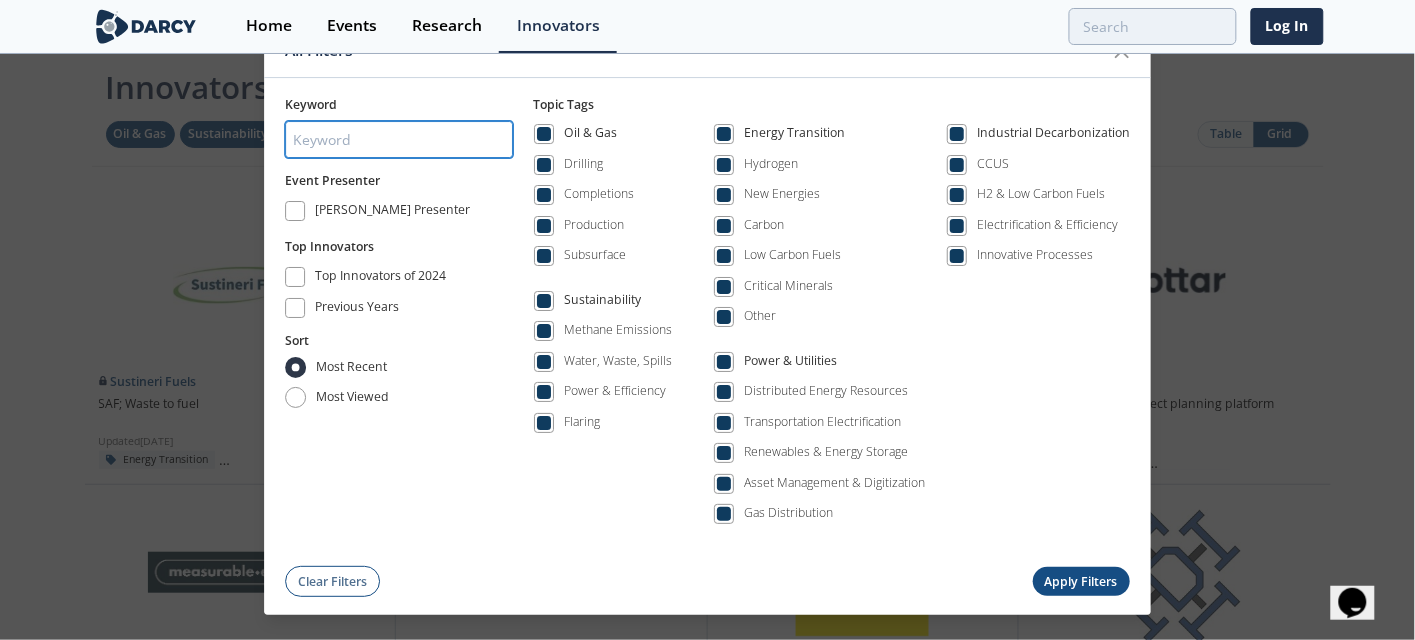 type 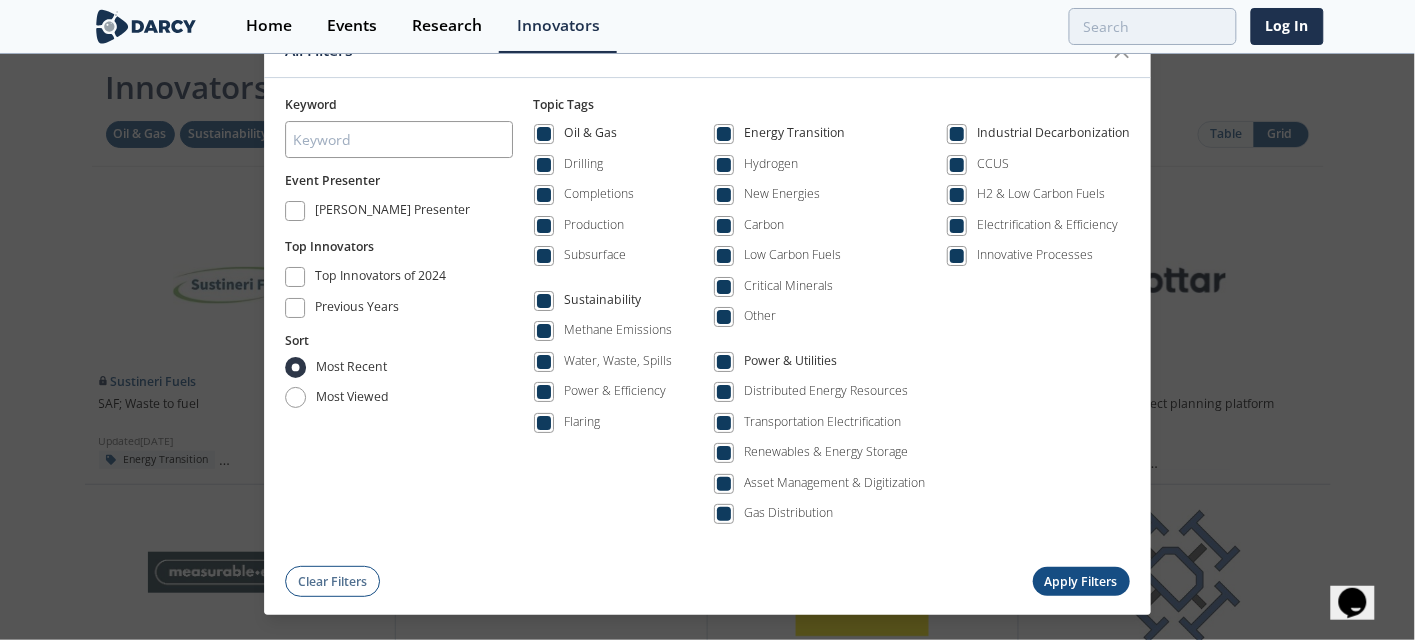 click on "Apply Filters" at bounding box center (1082, 582) 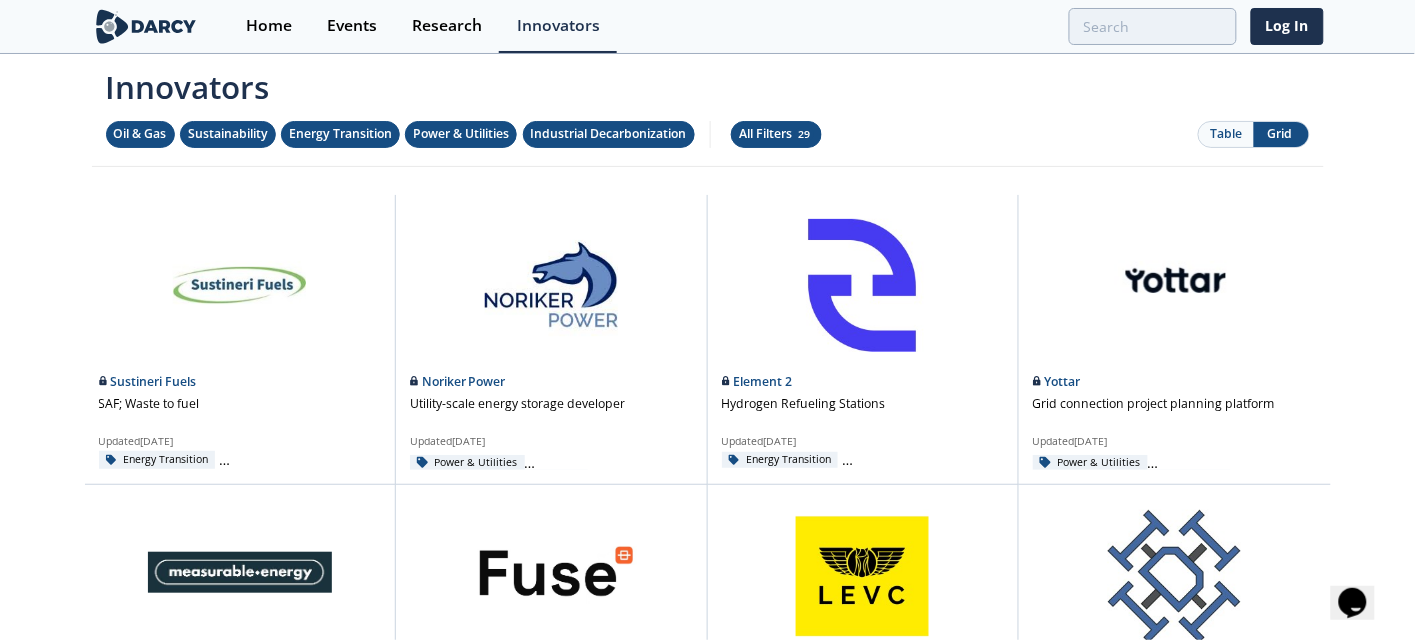 click on "All Filters
29" at bounding box center [776, 134] 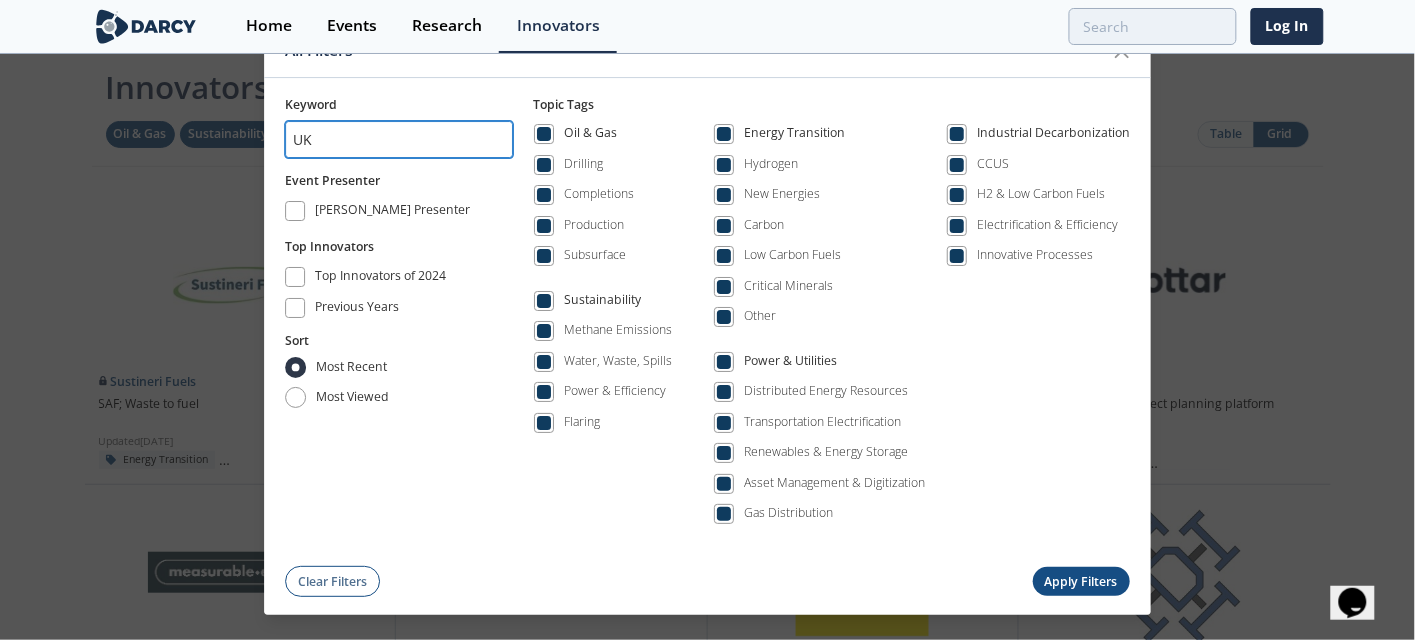 click on "UK" at bounding box center (399, 139) 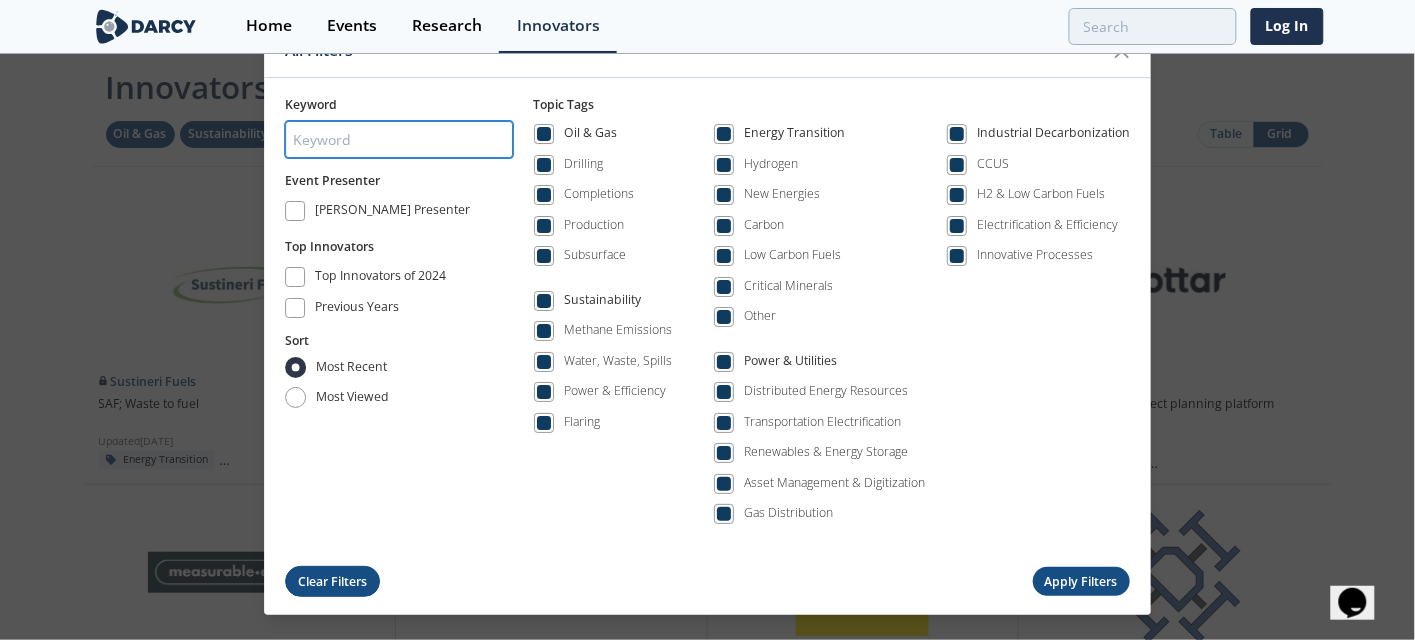 type 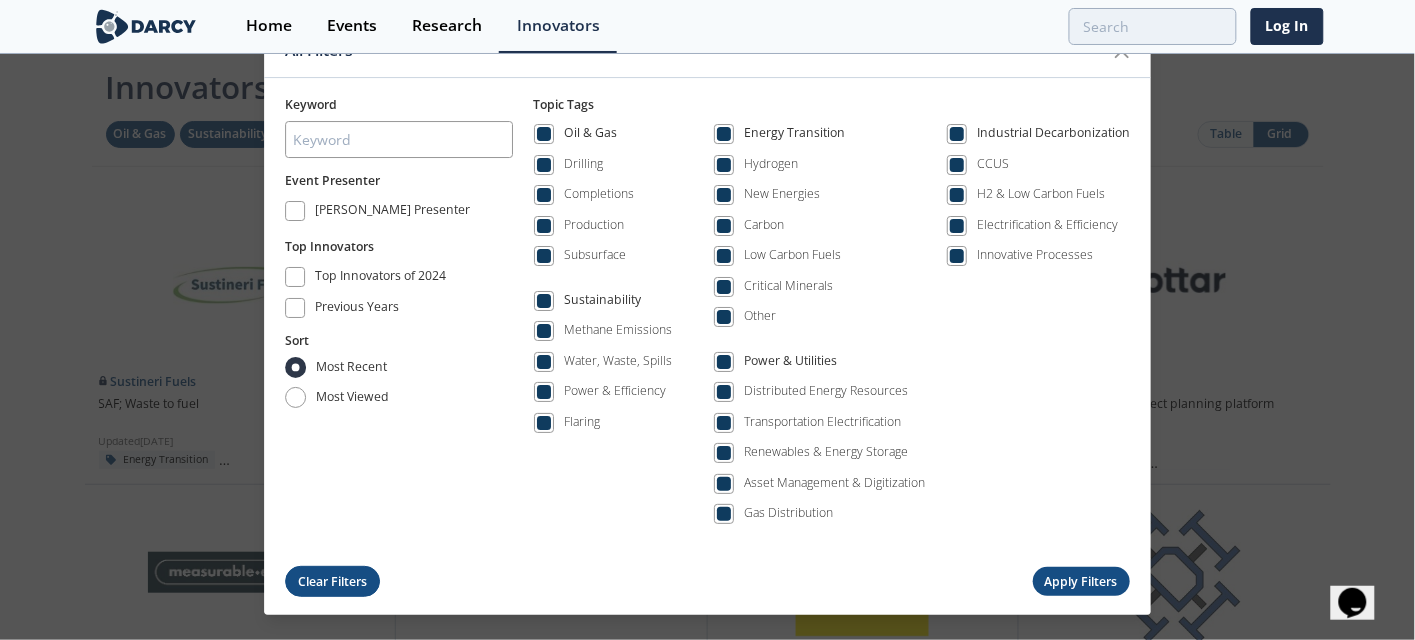 click on "Clear Filters" at bounding box center [333, 582] 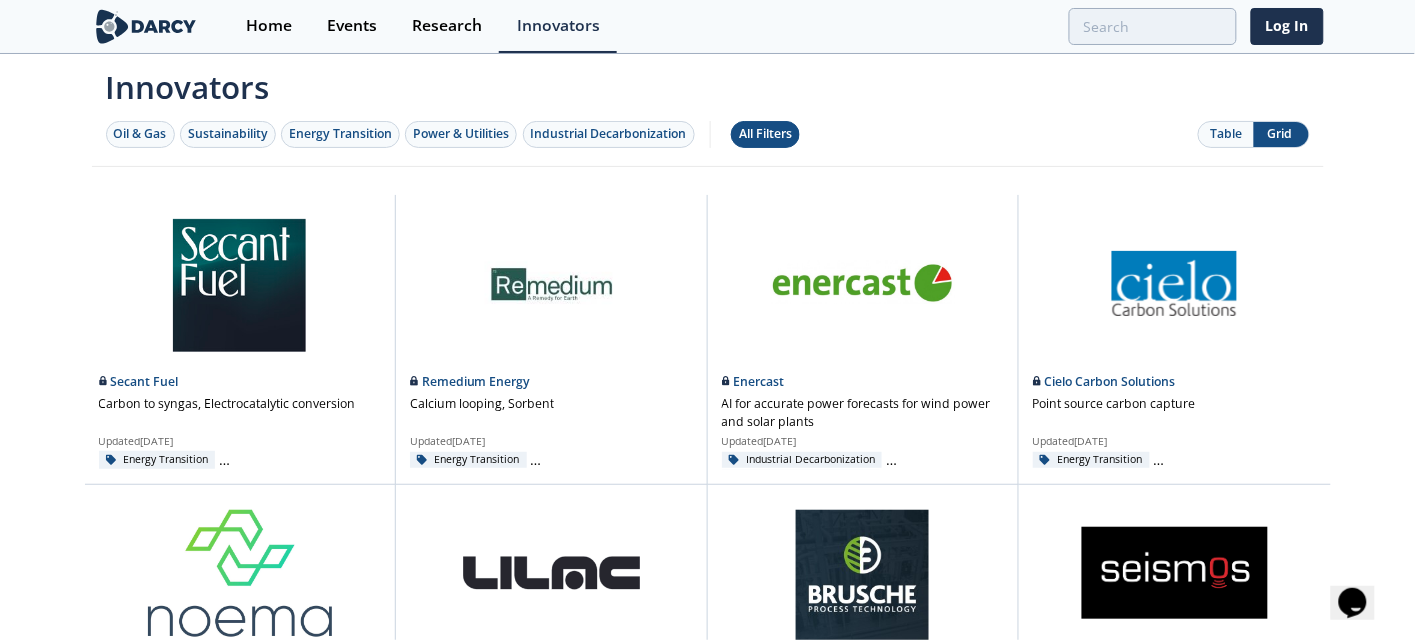 click on "All Filters" at bounding box center (765, 134) 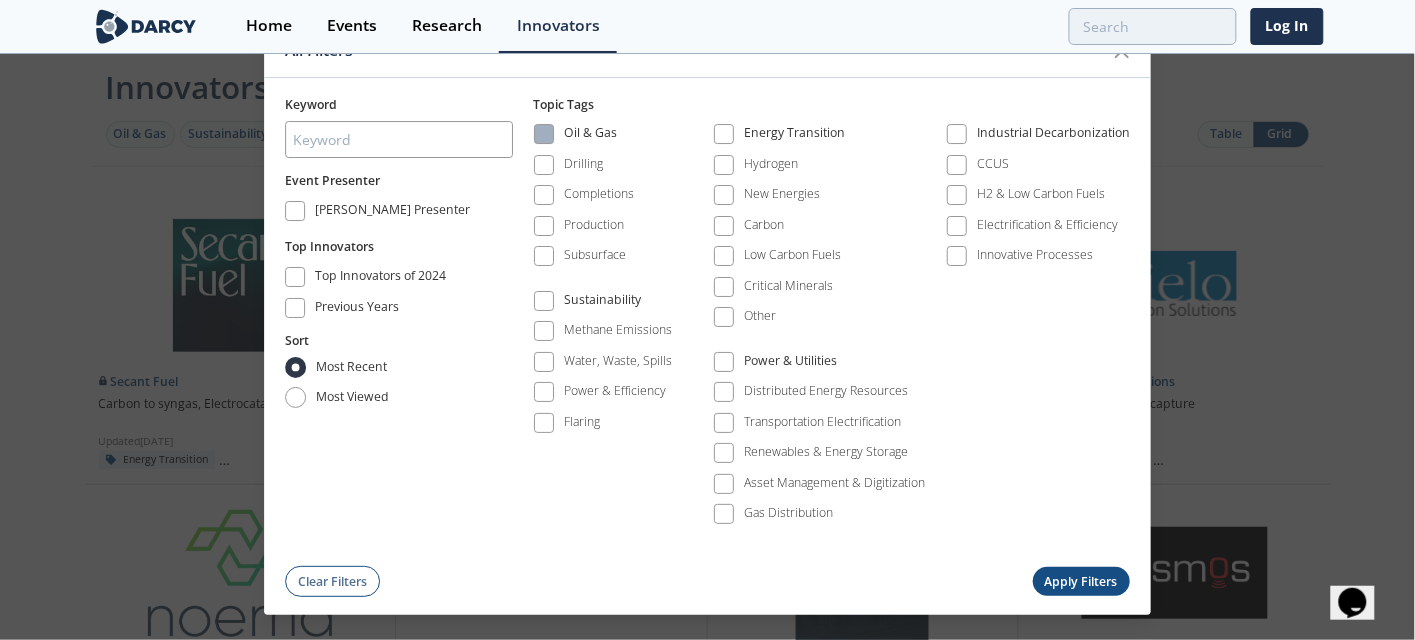 click at bounding box center (544, 135) 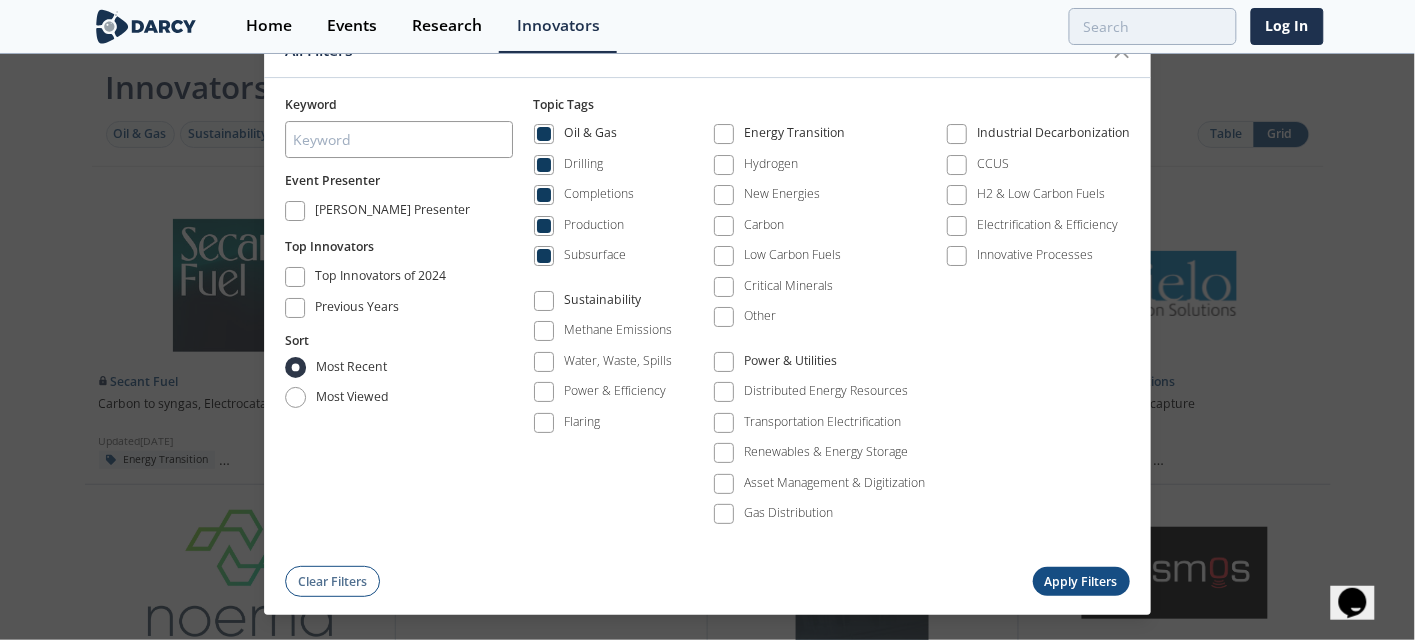 click on "Apply Filters" at bounding box center (1082, 582) 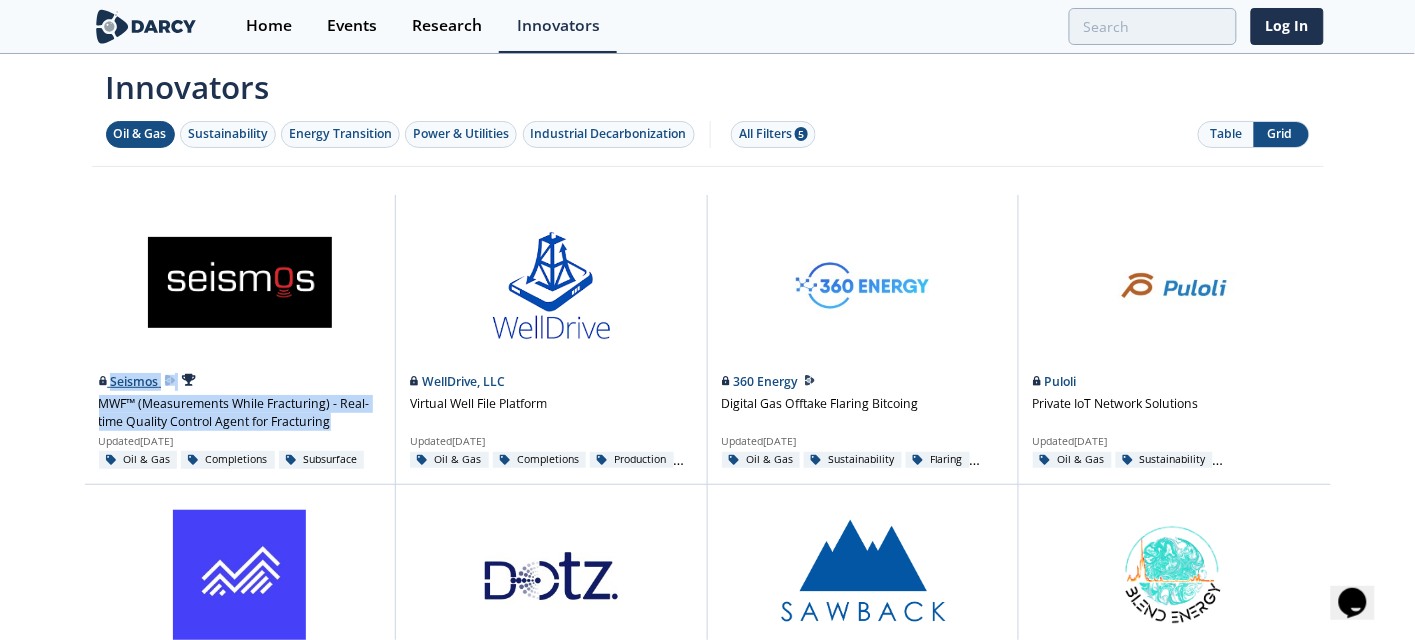 drag, startPoint x: 349, startPoint y: 431, endPoint x: 110, endPoint y: 382, distance: 243.97131 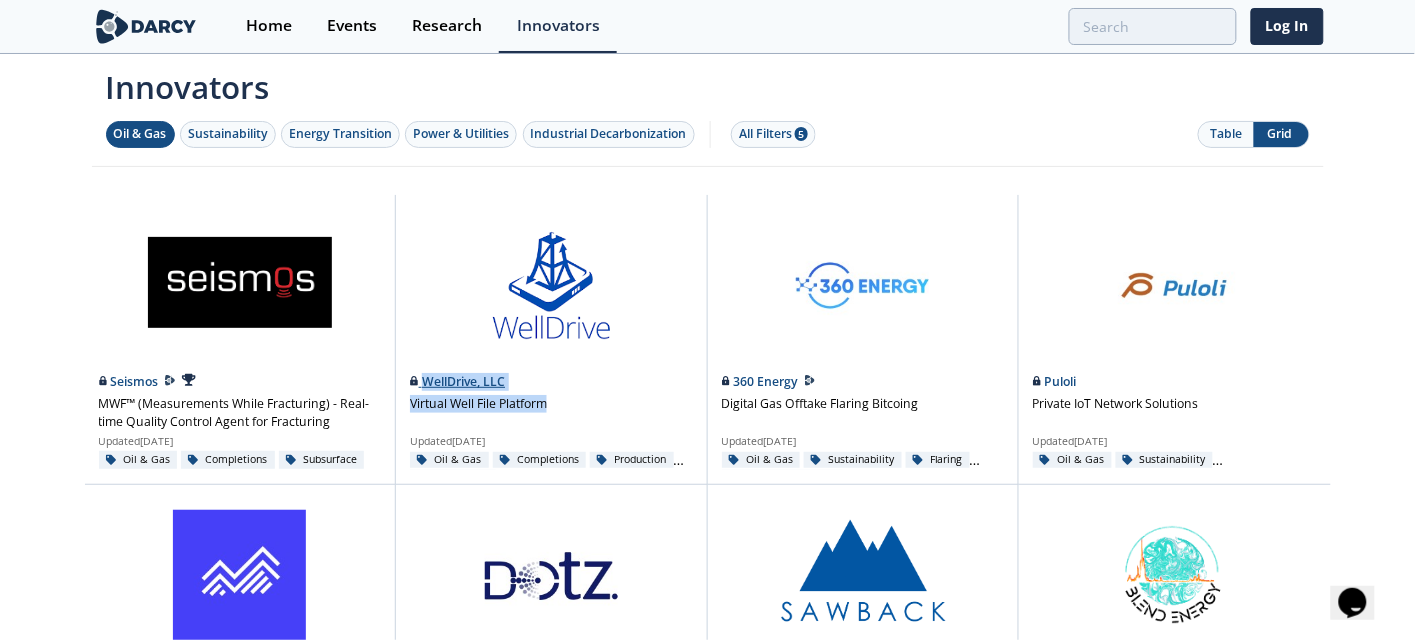 drag, startPoint x: 536, startPoint y: 406, endPoint x: 426, endPoint y: 377, distance: 113.758514 